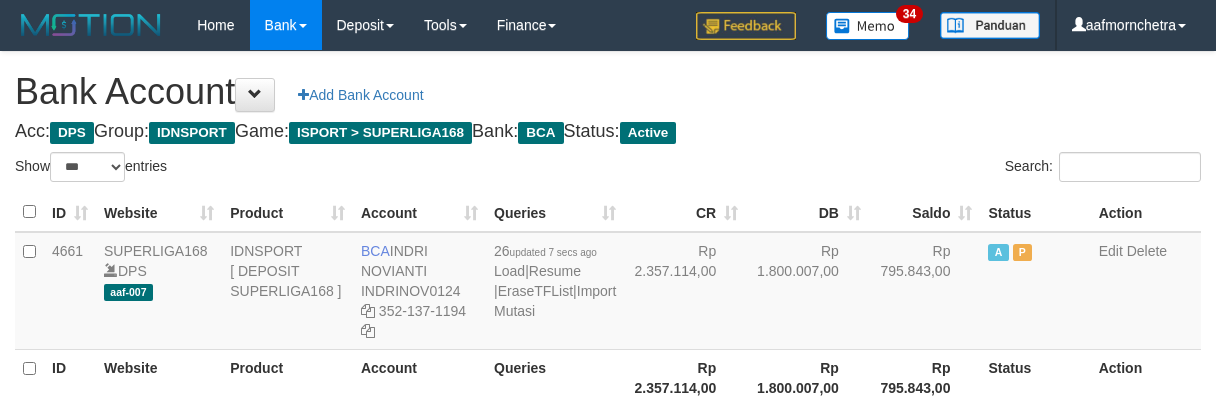 select on "***" 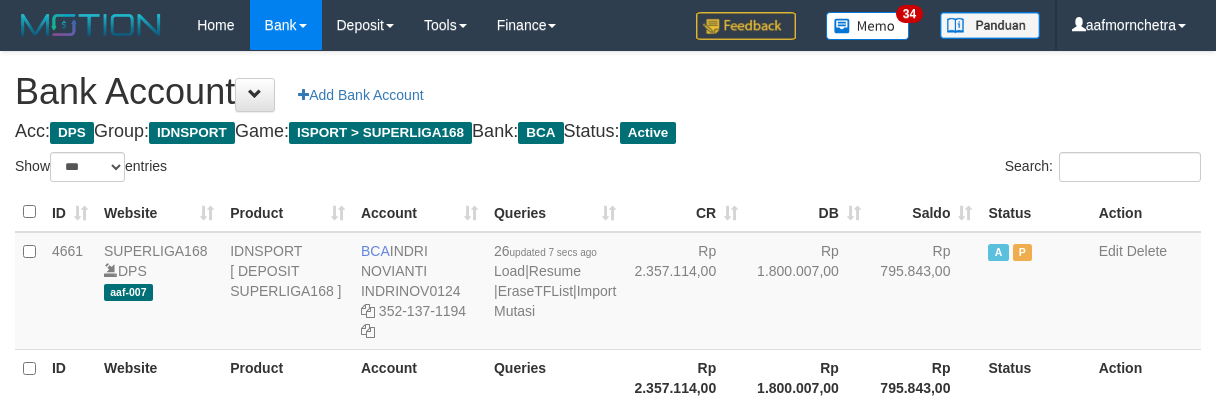 scroll, scrollTop: 145, scrollLeft: 0, axis: vertical 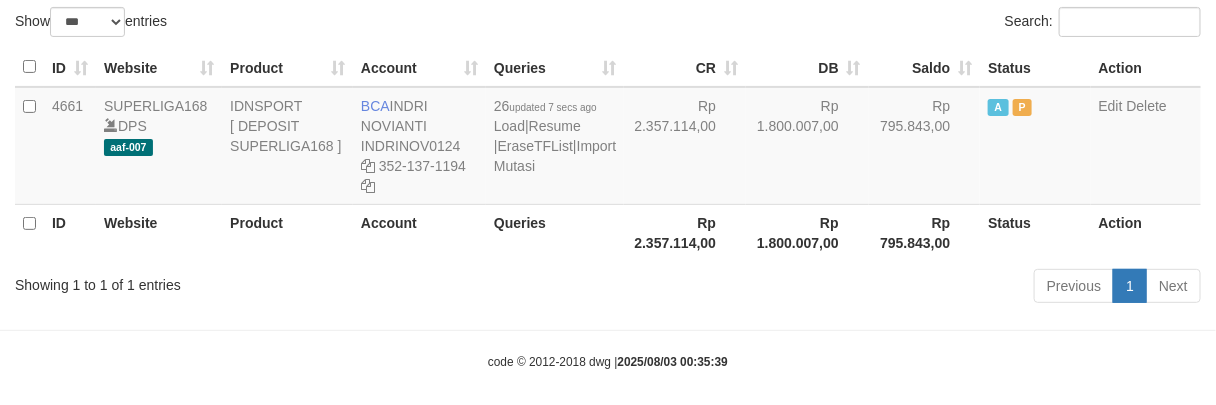 click on "Rp 795.843,00" at bounding box center [925, 232] 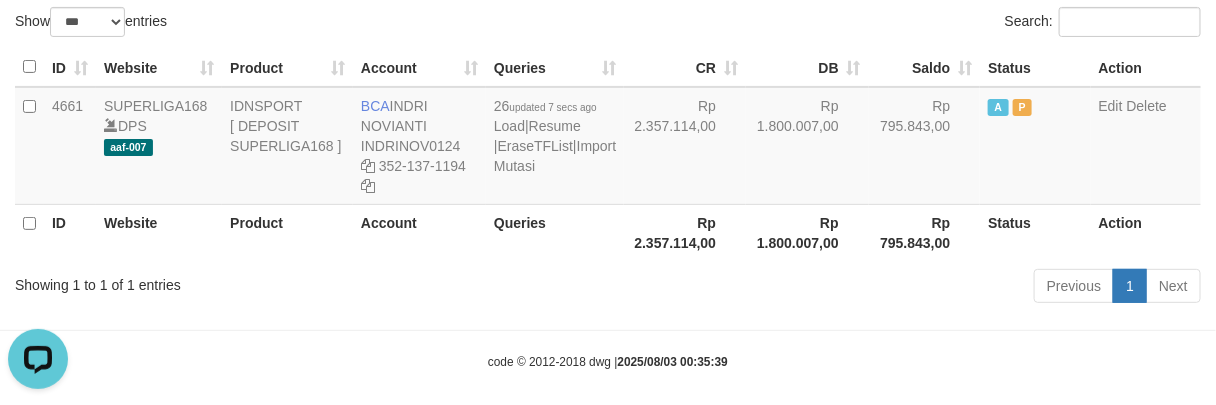 scroll, scrollTop: 0, scrollLeft: 0, axis: both 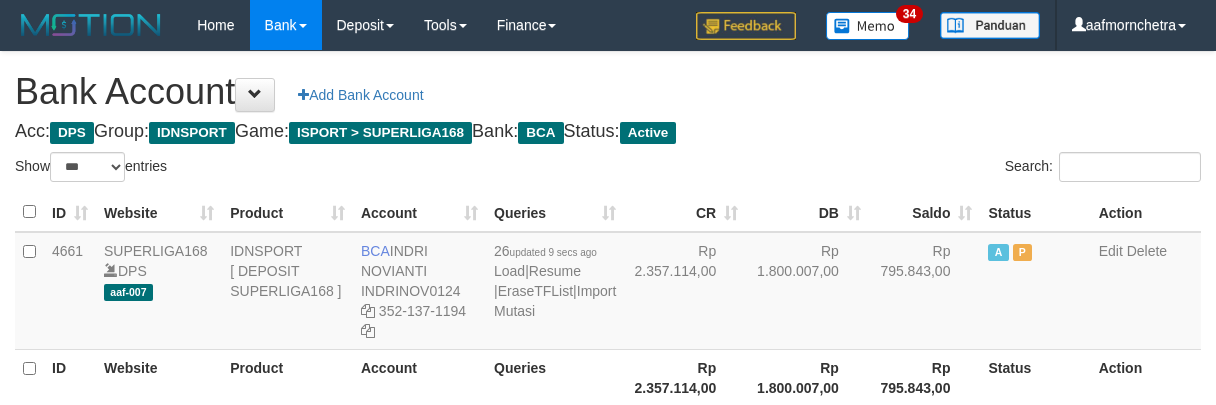 select on "***" 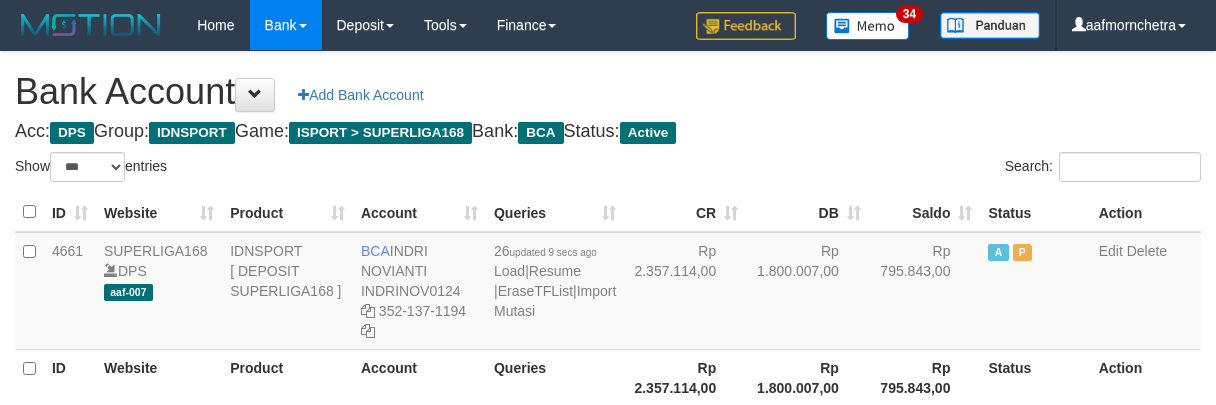 scroll, scrollTop: 145, scrollLeft: 0, axis: vertical 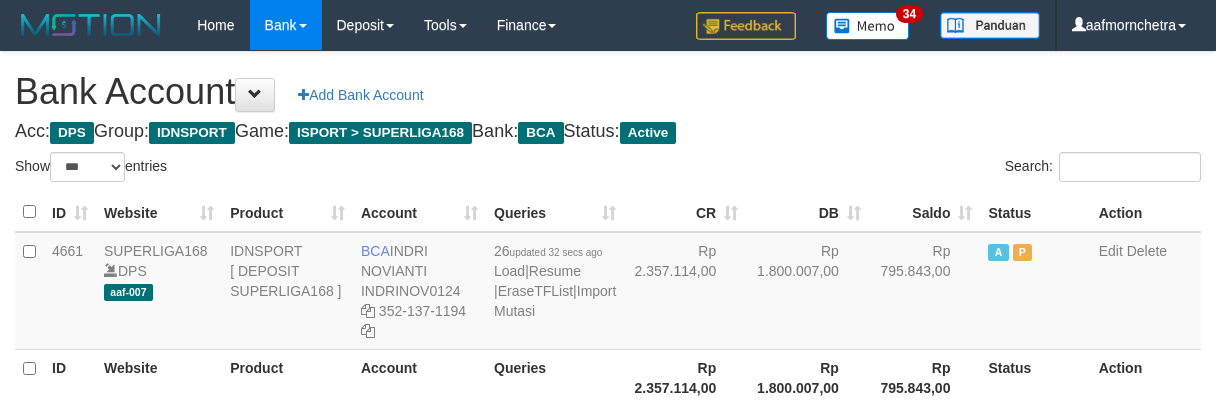 select on "***" 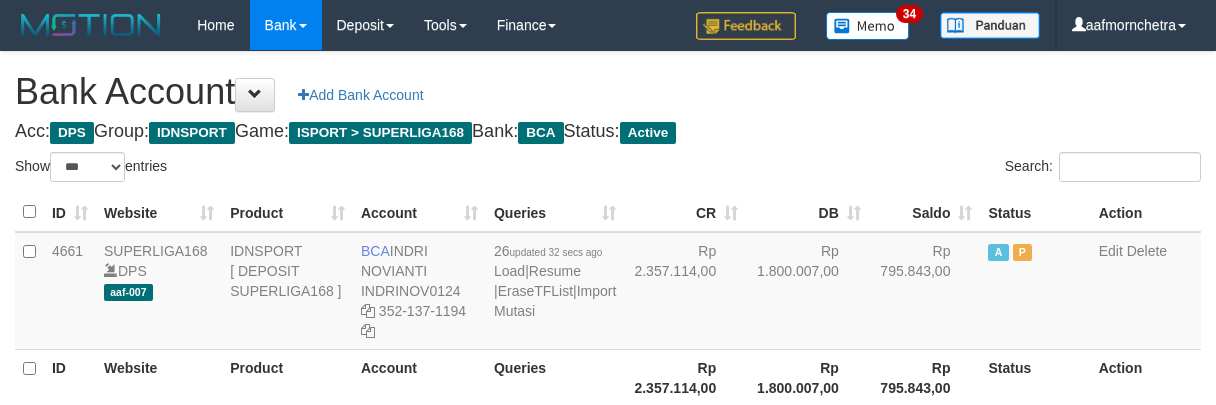 scroll, scrollTop: 145, scrollLeft: 0, axis: vertical 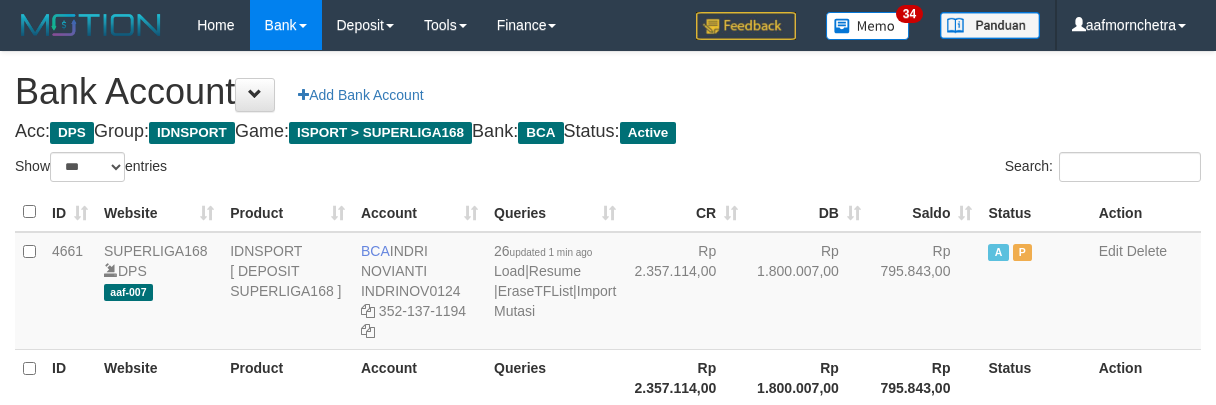 select on "***" 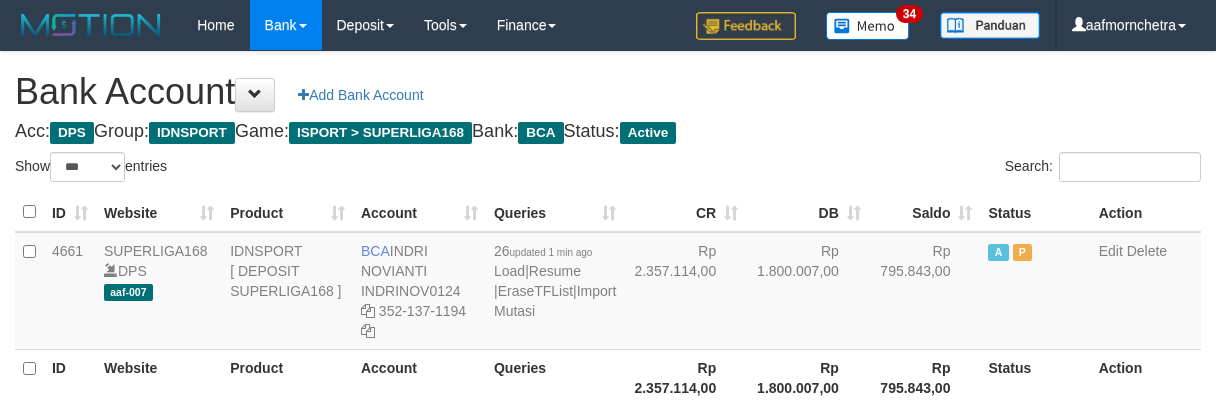 scroll, scrollTop: 145, scrollLeft: 0, axis: vertical 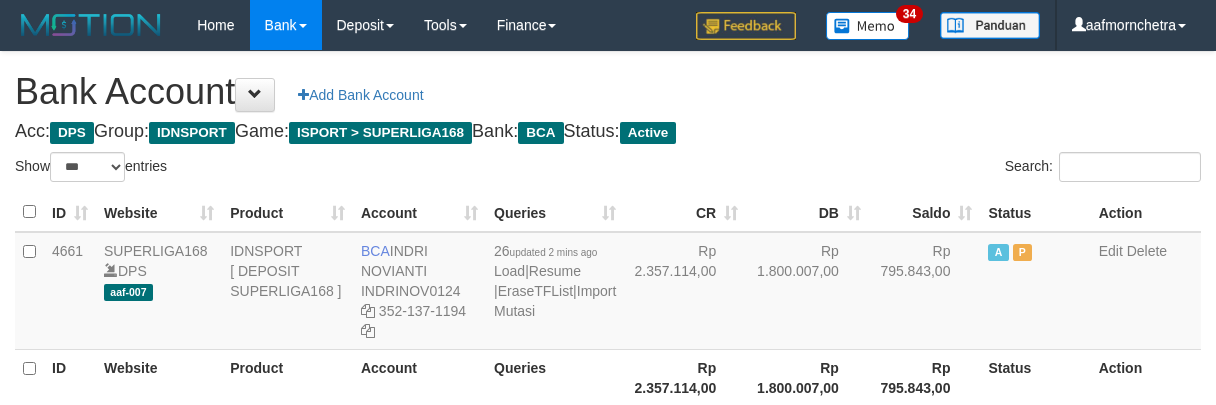 select on "***" 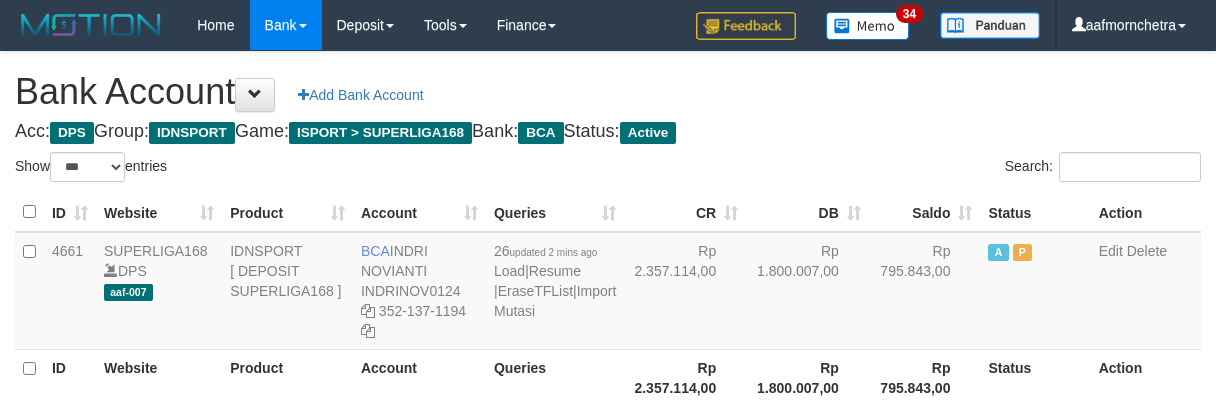 scroll, scrollTop: 145, scrollLeft: 0, axis: vertical 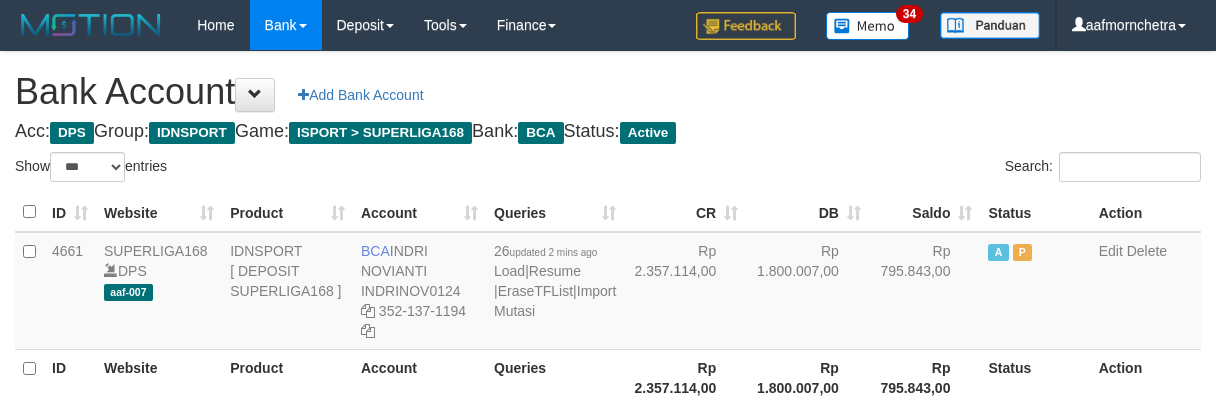 select on "***" 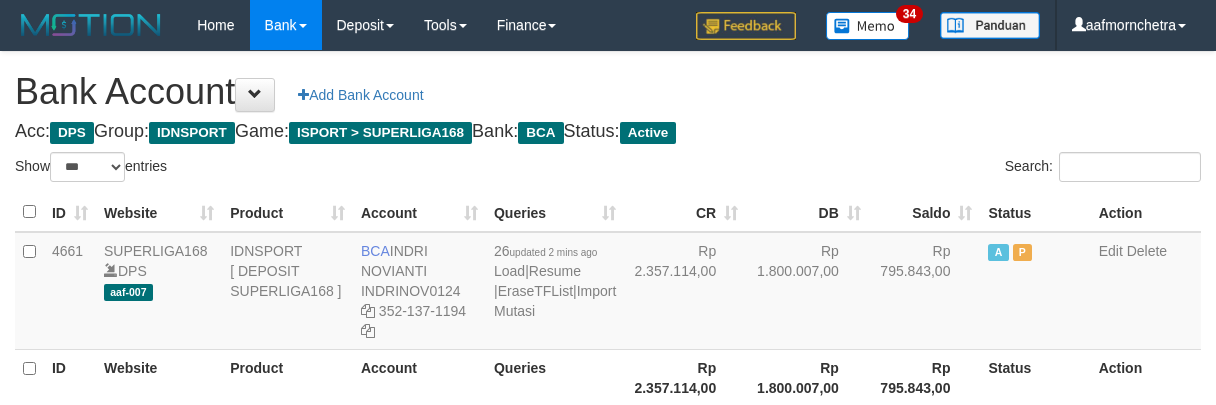 scroll, scrollTop: 145, scrollLeft: 0, axis: vertical 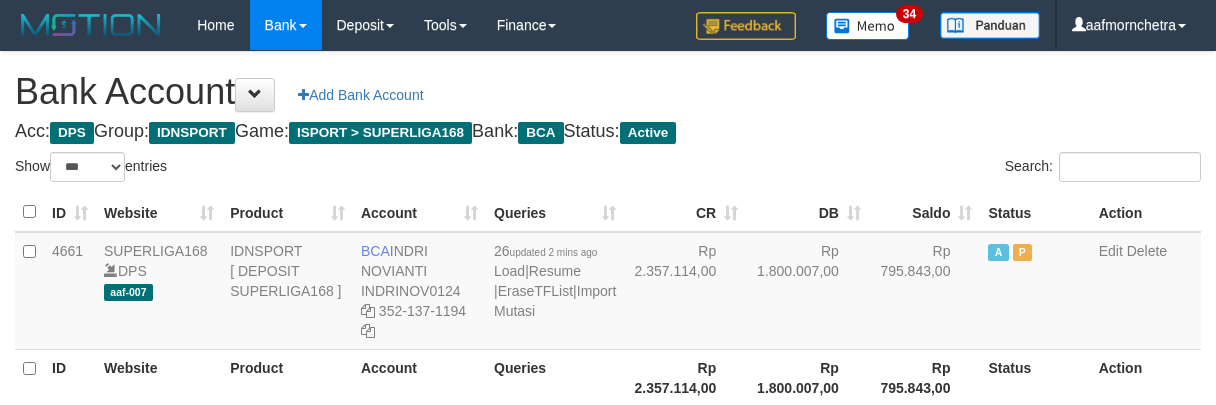 select on "***" 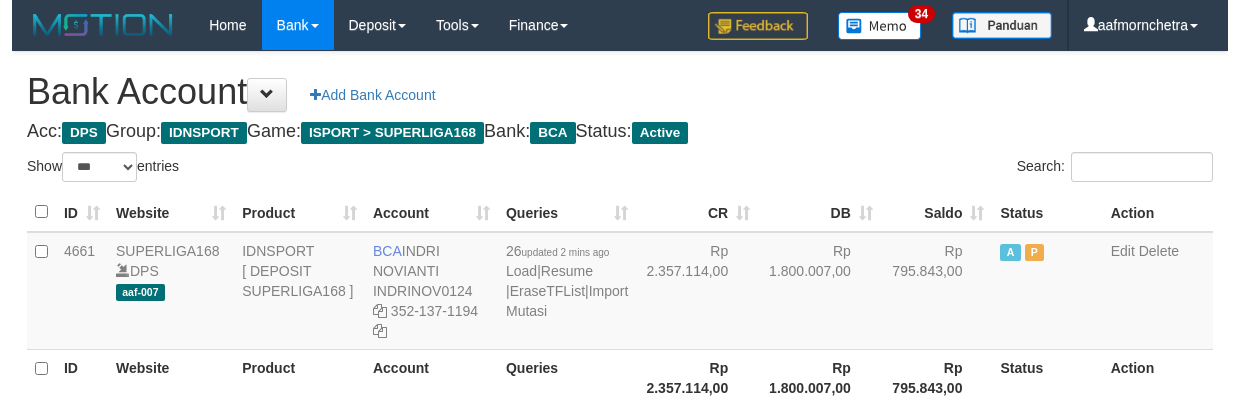 scroll, scrollTop: 145, scrollLeft: 0, axis: vertical 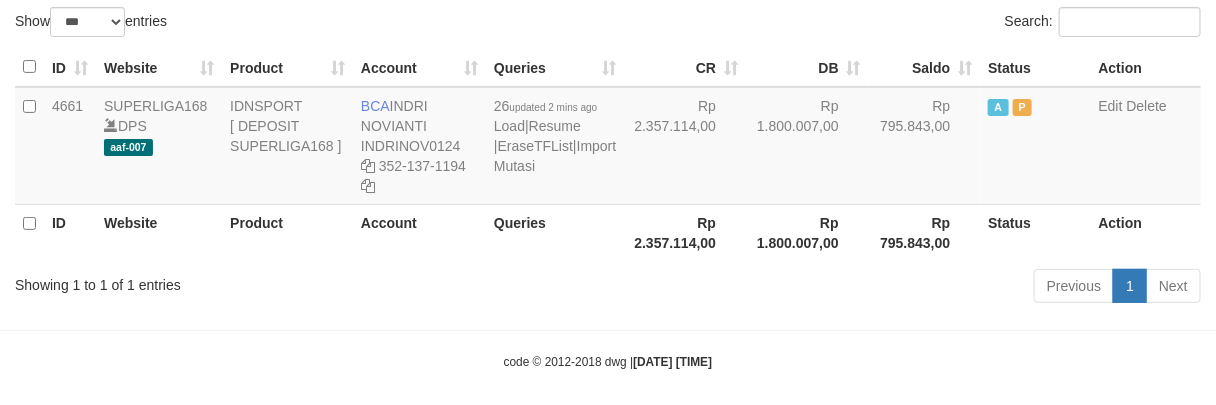click on "Previous 1 Next" at bounding box center (861, 288) 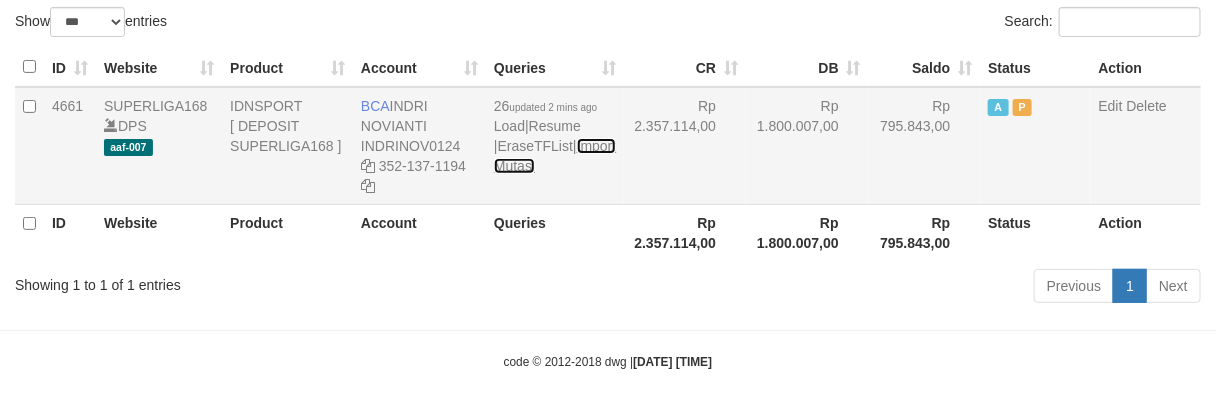 click on "Import Mutasi" at bounding box center (555, 156) 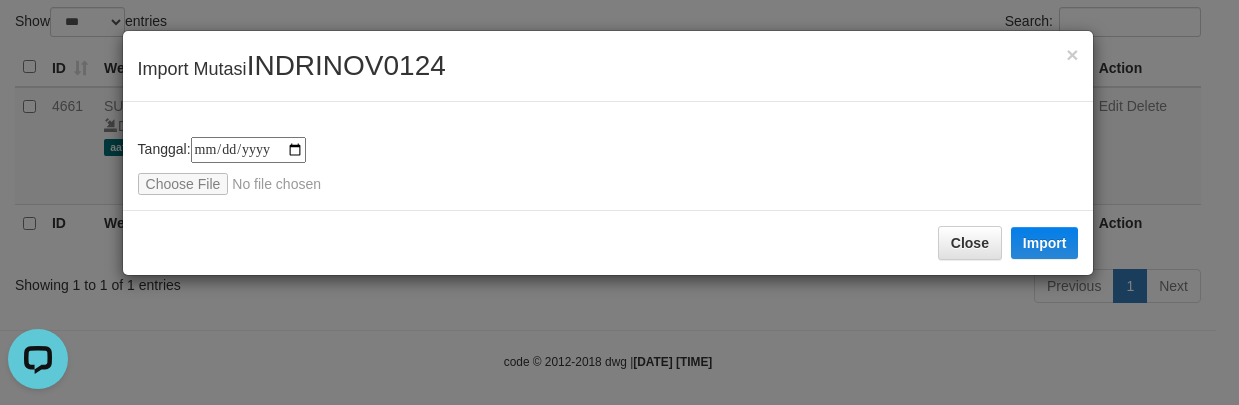scroll, scrollTop: 0, scrollLeft: 0, axis: both 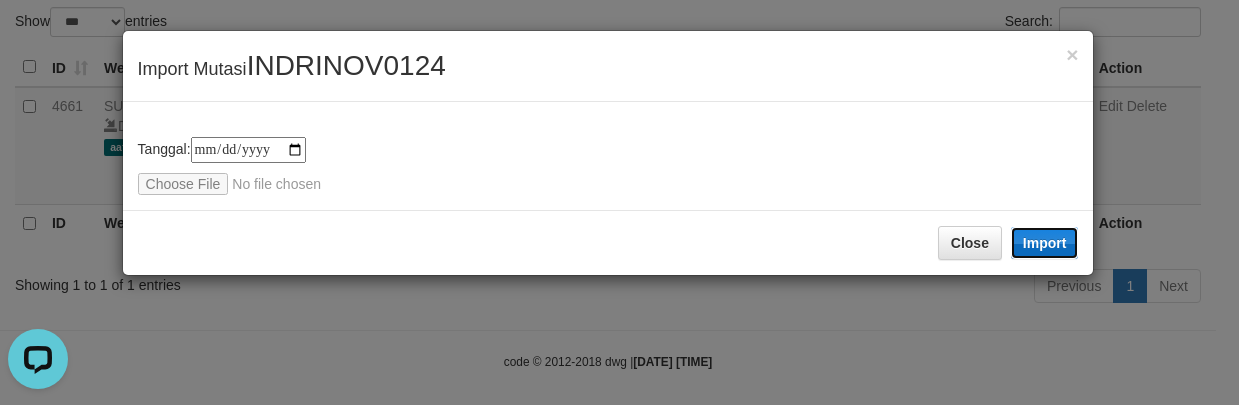 click on "Import" at bounding box center [1045, 243] 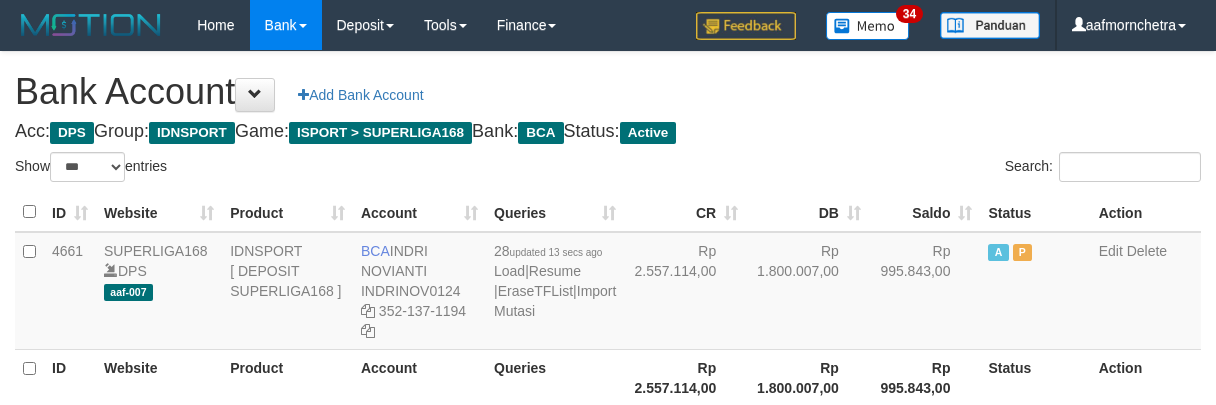 select on "***" 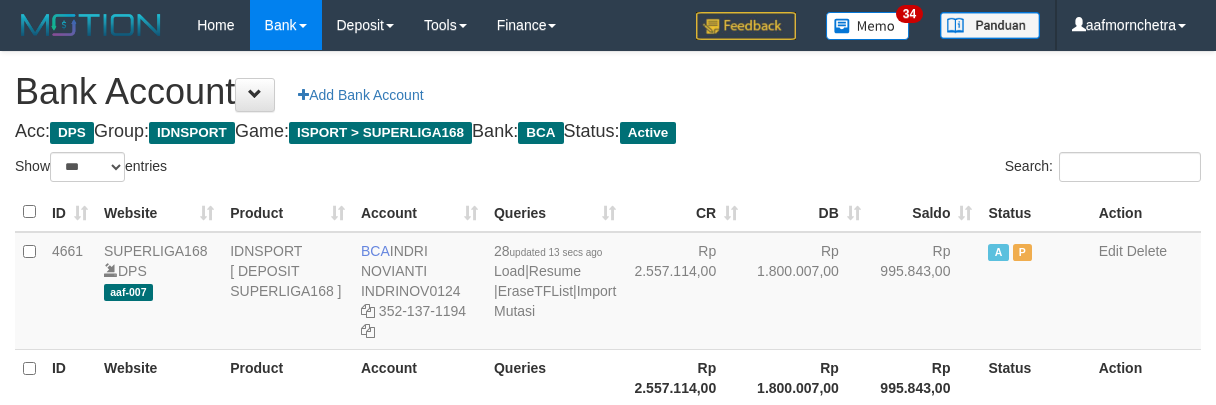 scroll, scrollTop: 145, scrollLeft: 0, axis: vertical 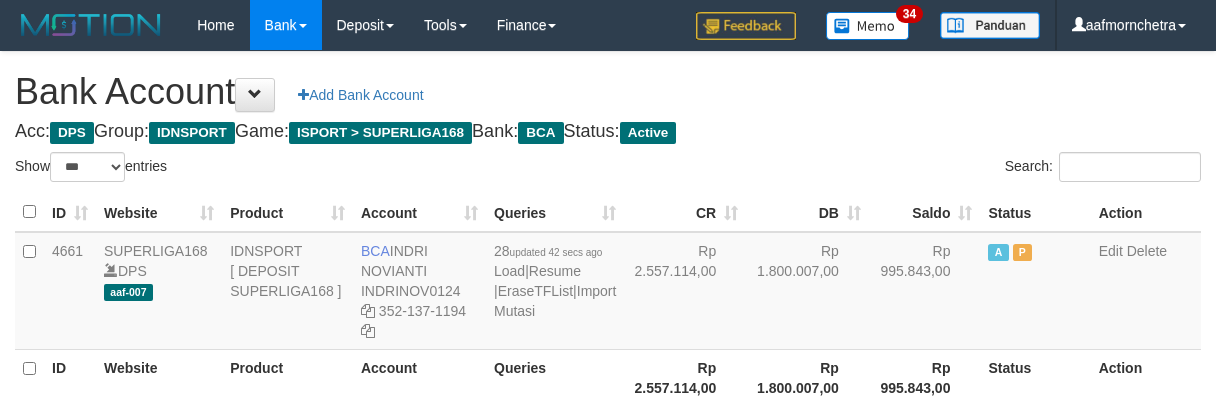 select on "***" 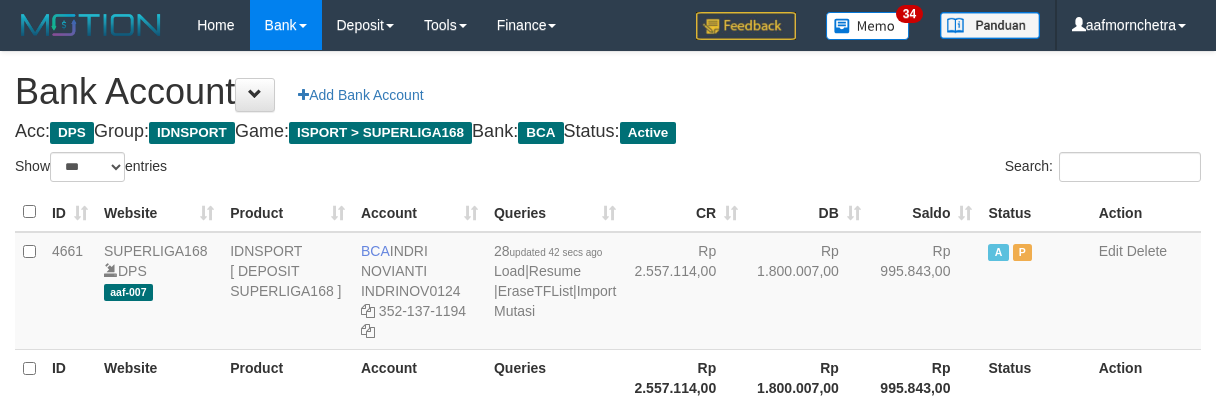 scroll, scrollTop: 145, scrollLeft: 0, axis: vertical 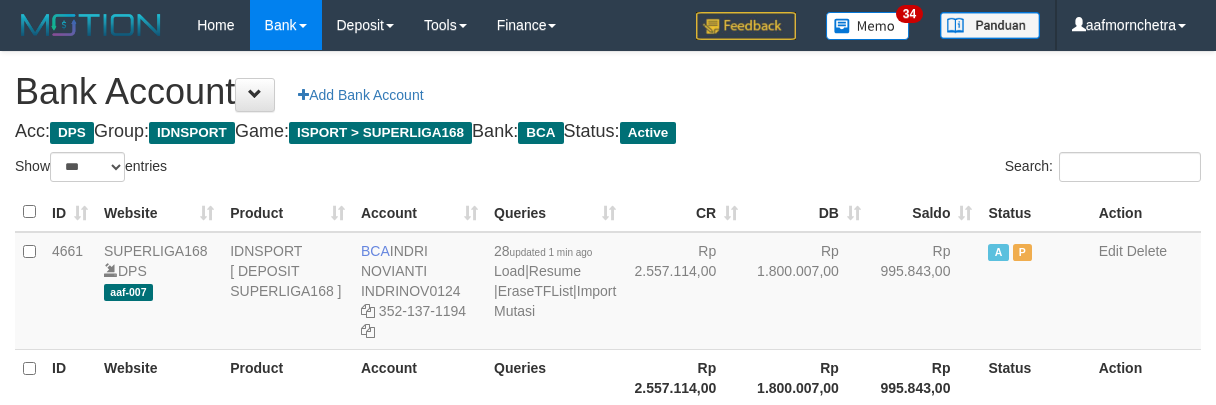 select on "***" 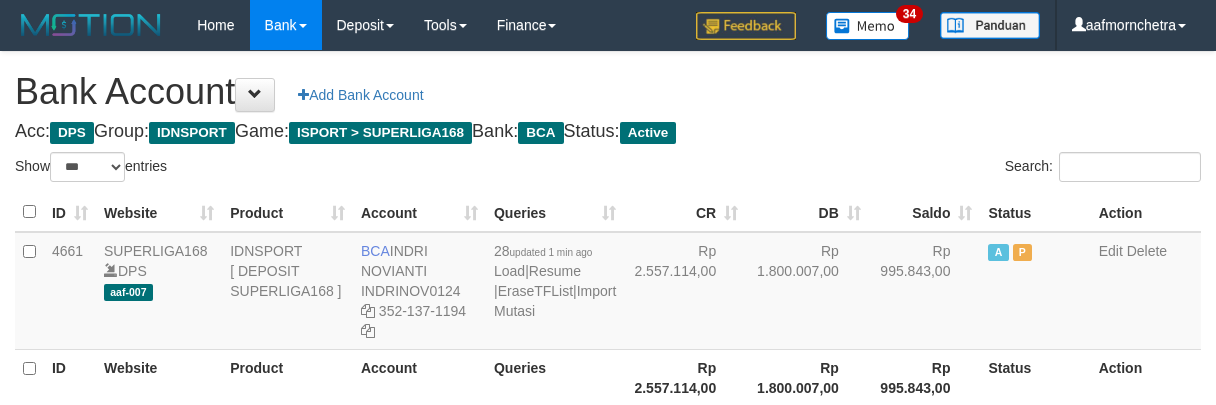 scroll, scrollTop: 145, scrollLeft: 0, axis: vertical 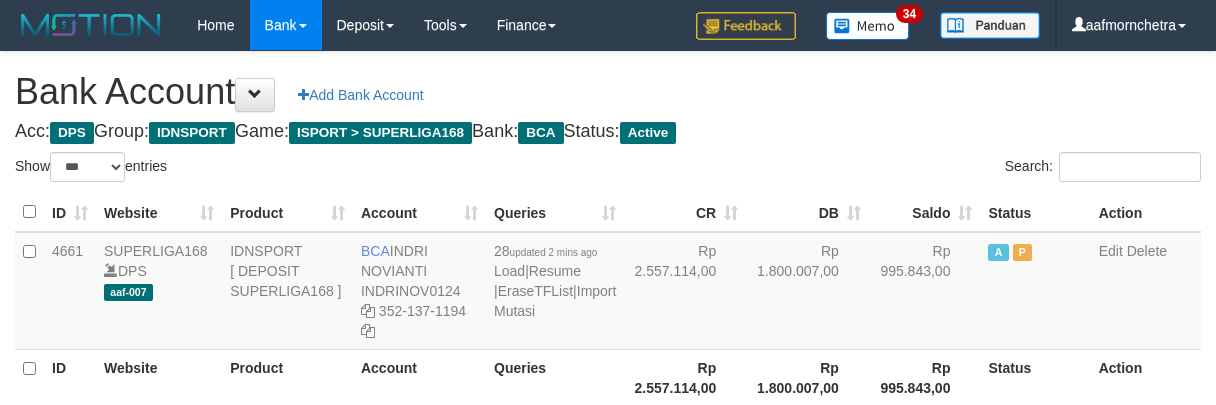 select on "***" 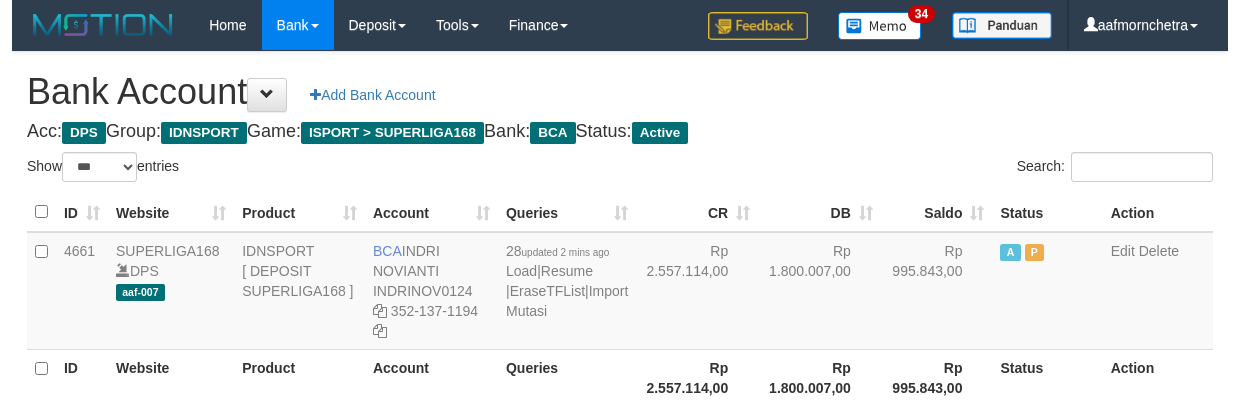 scroll, scrollTop: 145, scrollLeft: 0, axis: vertical 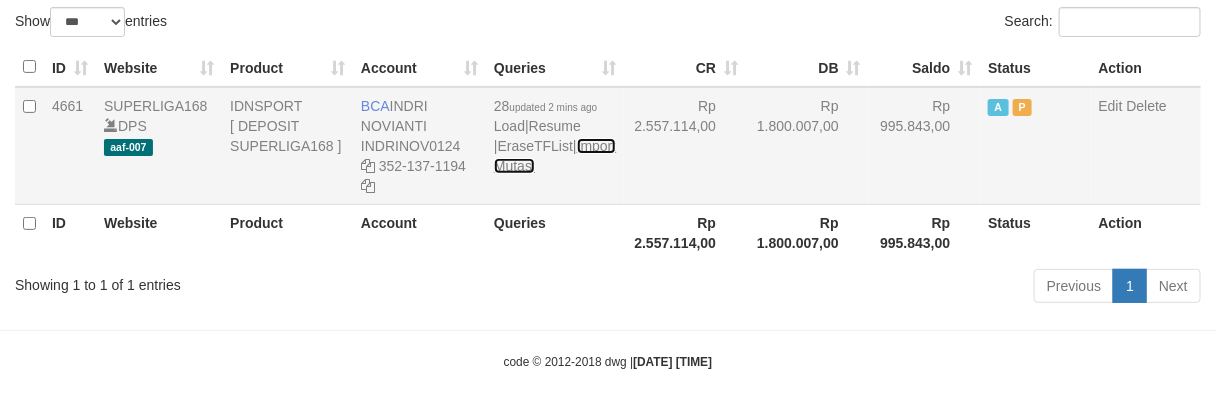 click on "Import Mutasi" at bounding box center [555, 156] 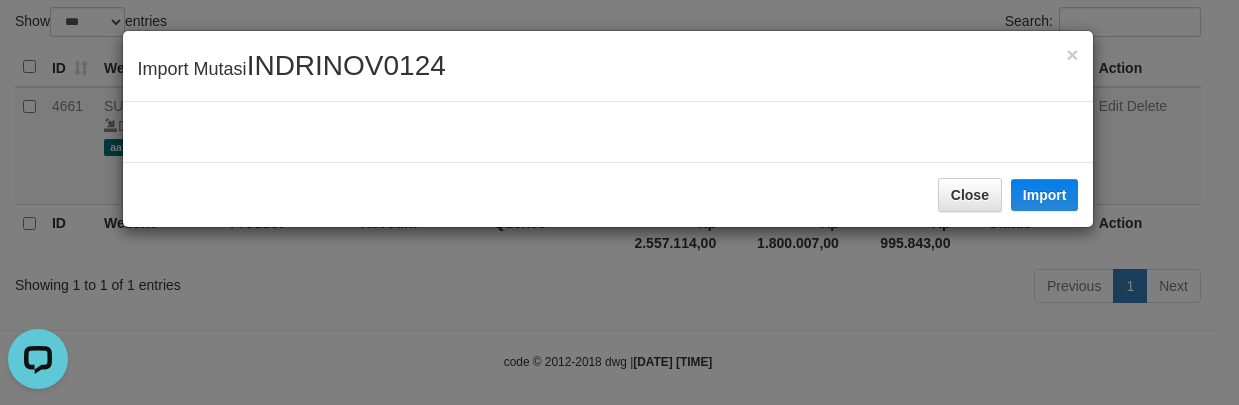 scroll, scrollTop: 0, scrollLeft: 0, axis: both 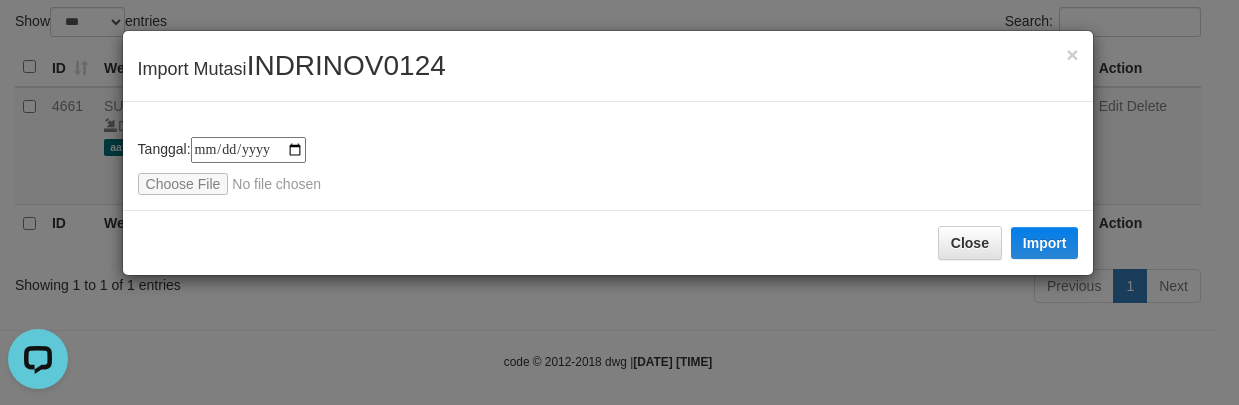 type on "**********" 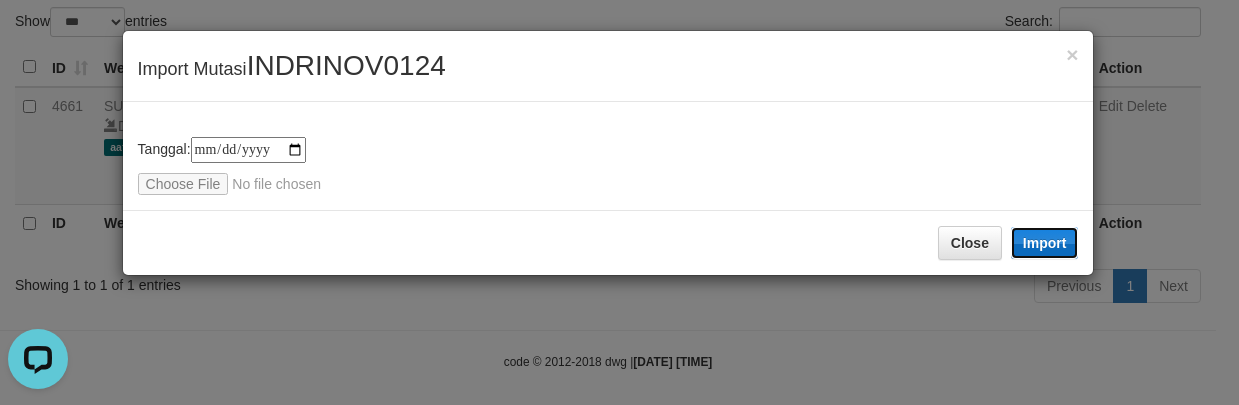 click on "Import" at bounding box center (1045, 243) 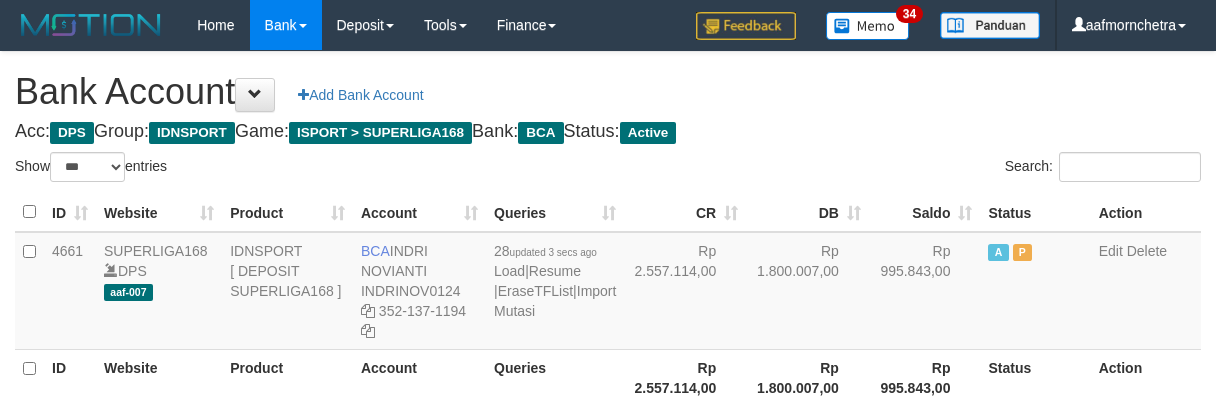 select on "***" 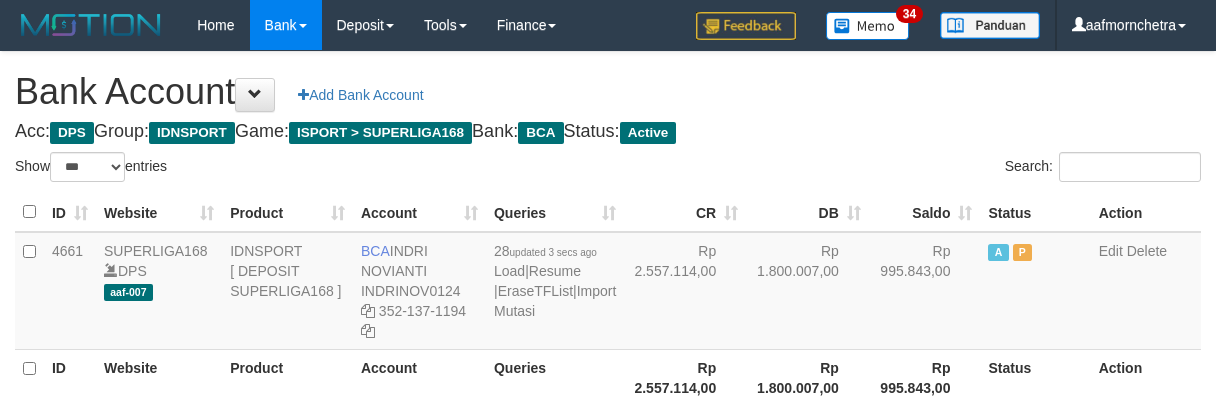 scroll, scrollTop: 145, scrollLeft: 0, axis: vertical 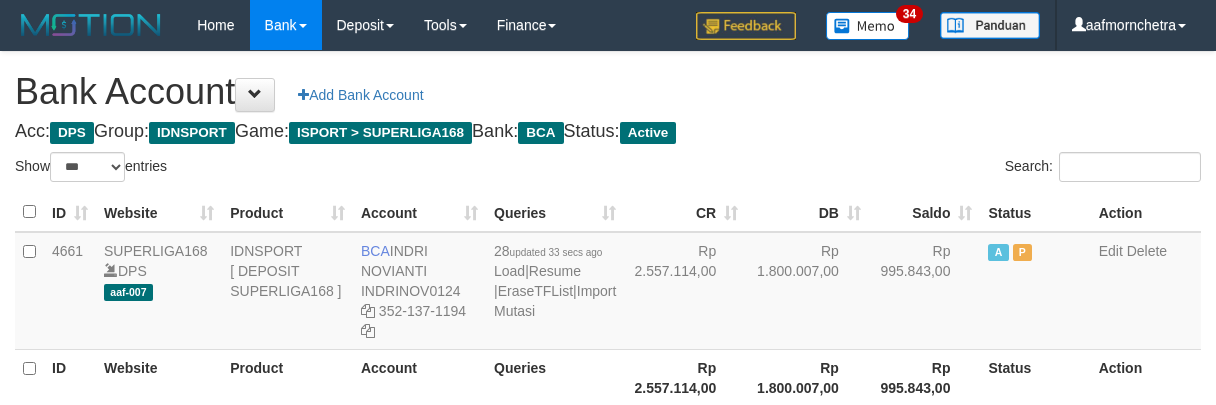 select on "***" 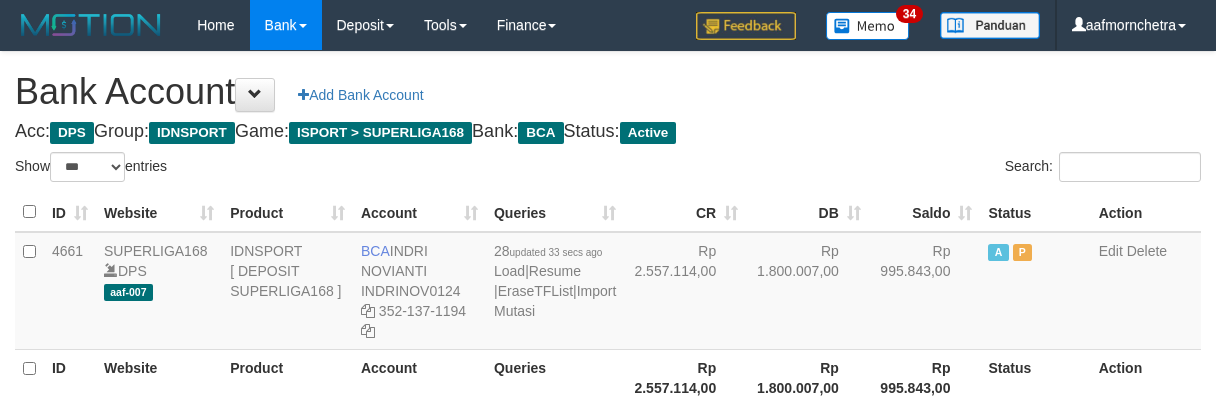 scroll, scrollTop: 145, scrollLeft: 0, axis: vertical 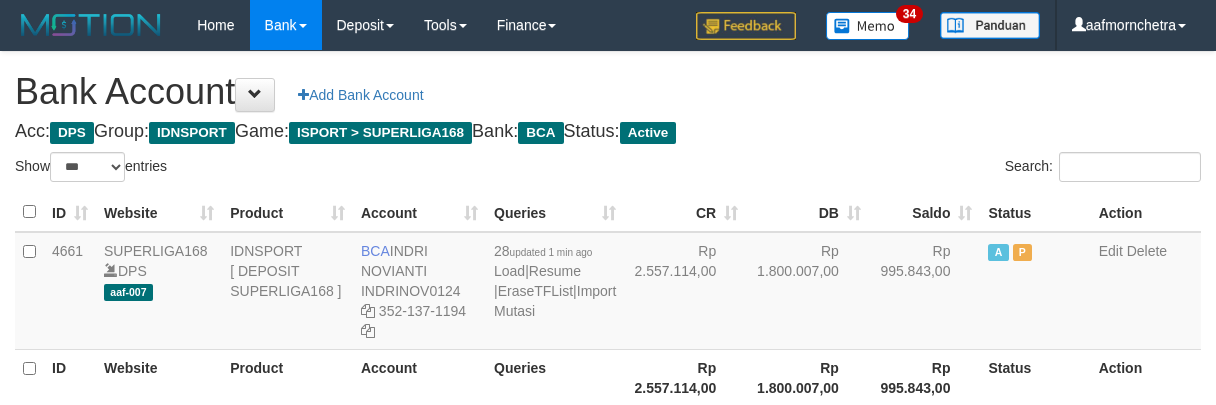 select on "***" 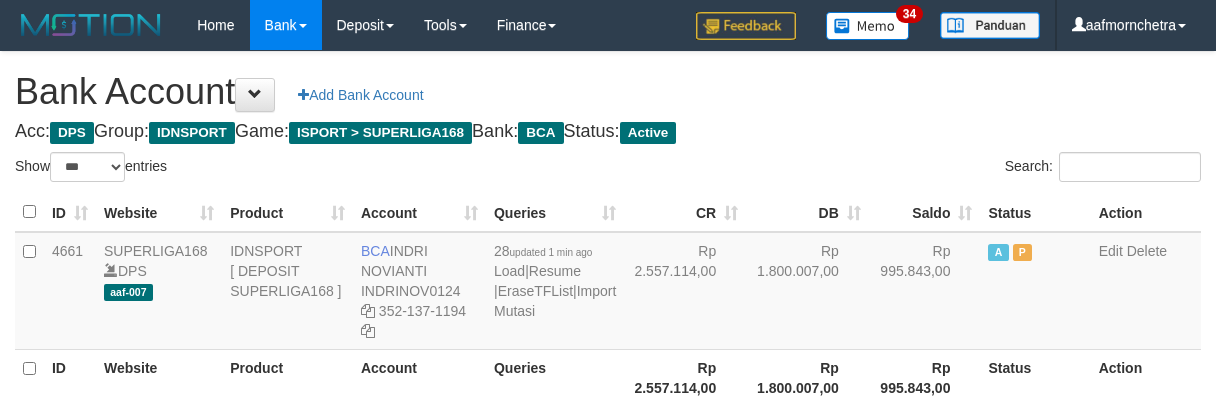 scroll, scrollTop: 145, scrollLeft: 0, axis: vertical 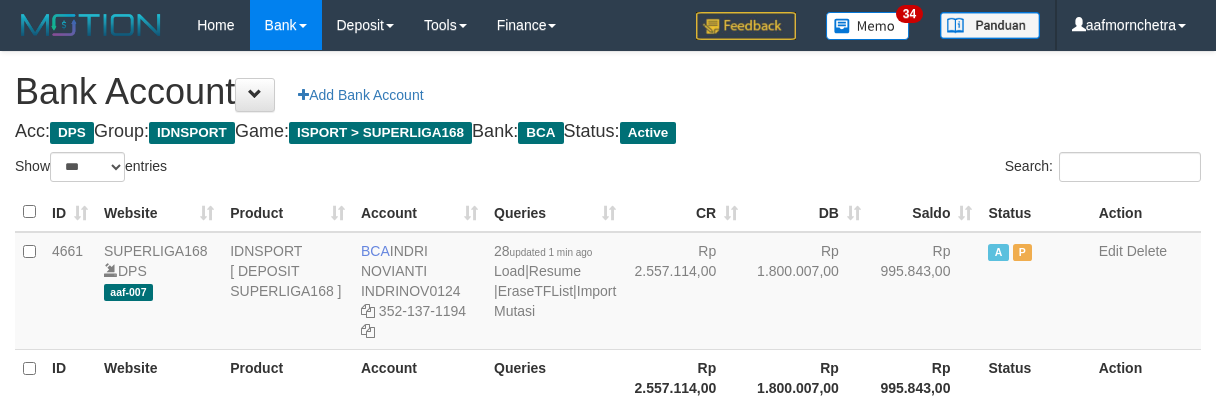 select on "***" 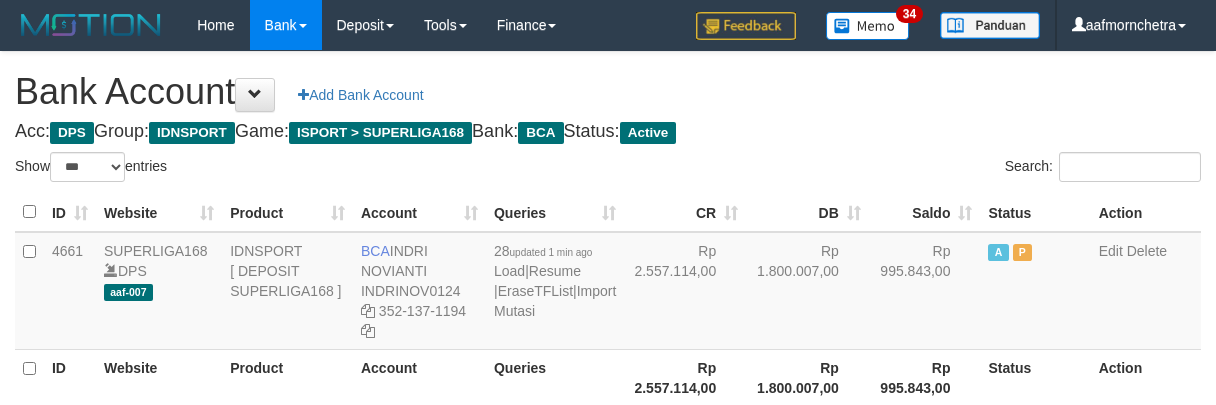scroll, scrollTop: 145, scrollLeft: 0, axis: vertical 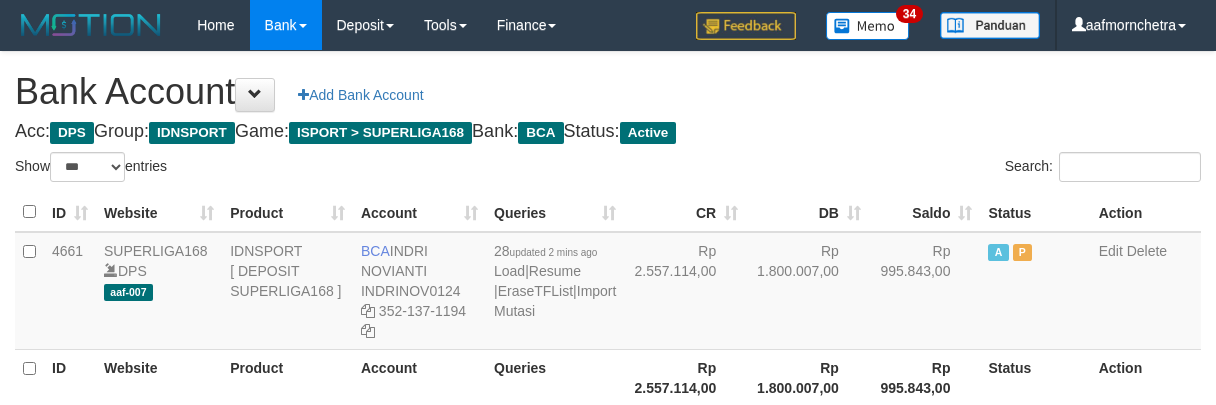 select on "***" 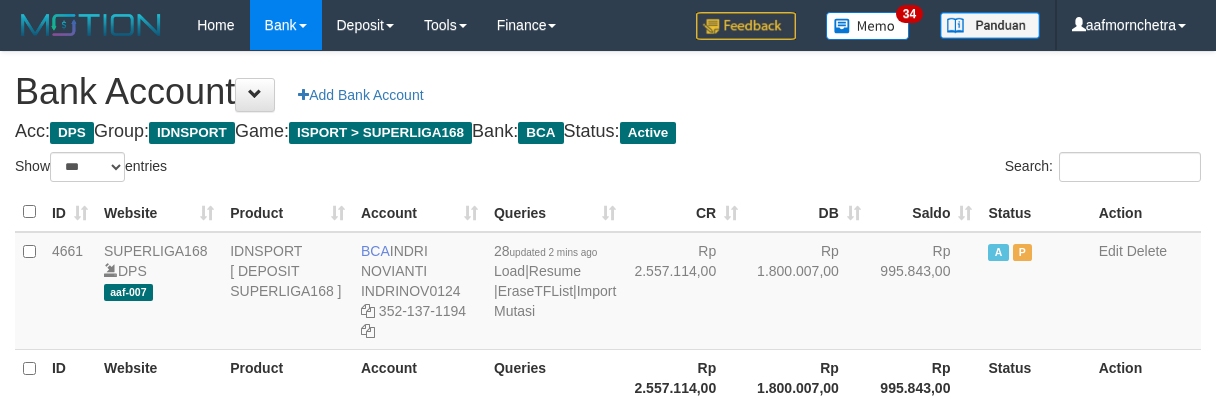 scroll, scrollTop: 145, scrollLeft: 0, axis: vertical 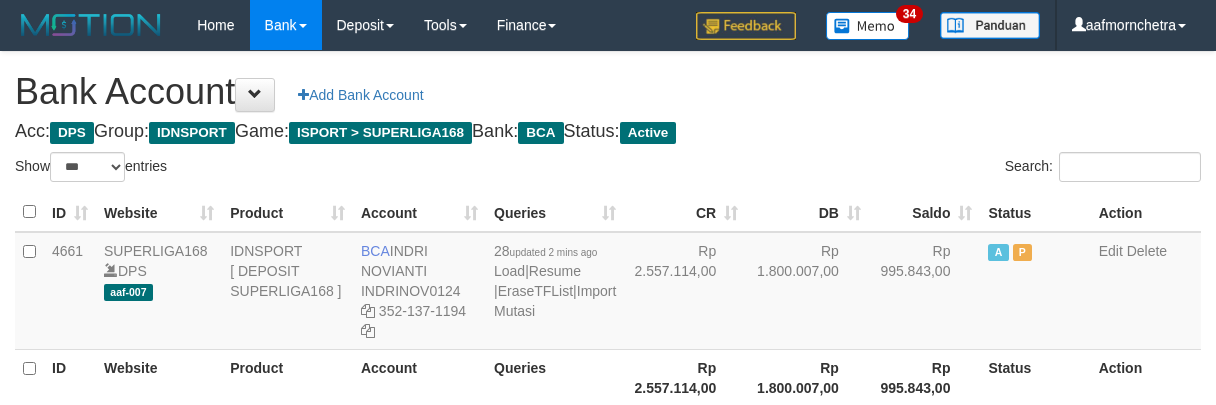 select on "***" 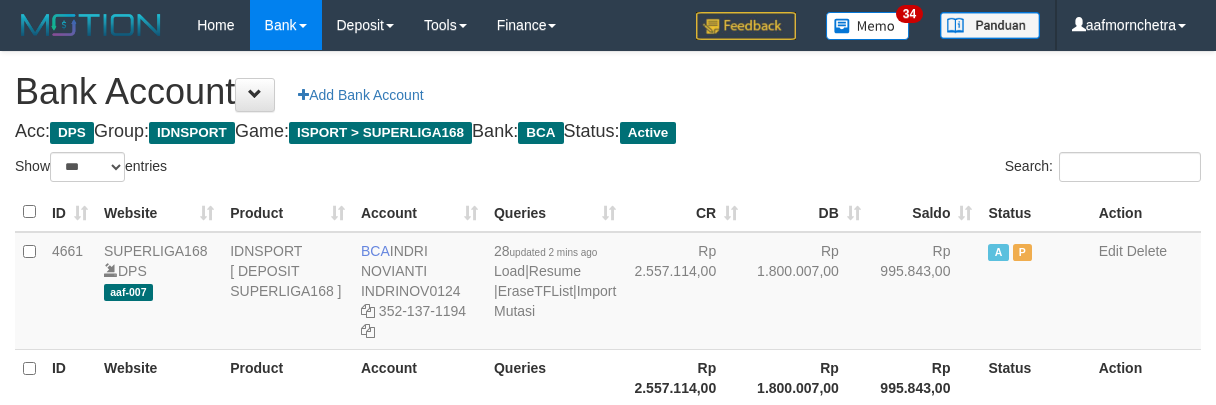 scroll, scrollTop: 145, scrollLeft: 0, axis: vertical 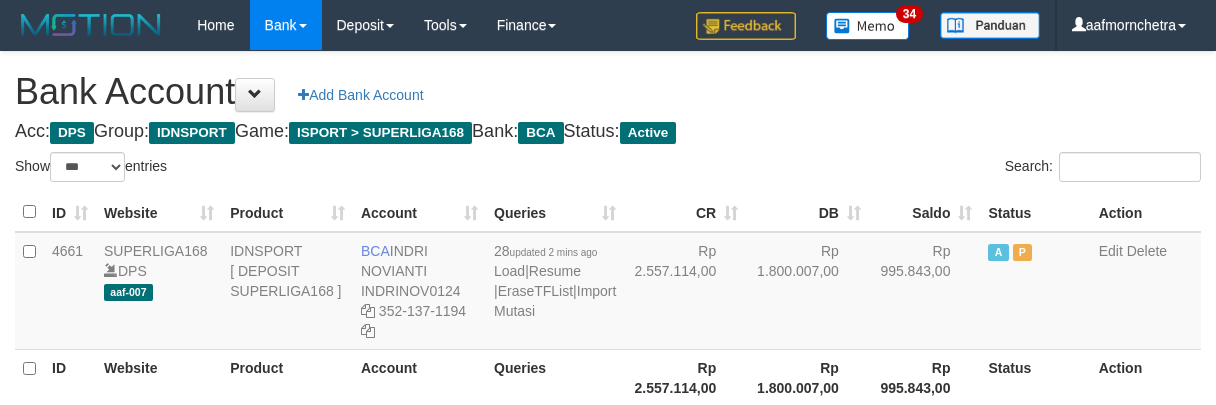 select on "***" 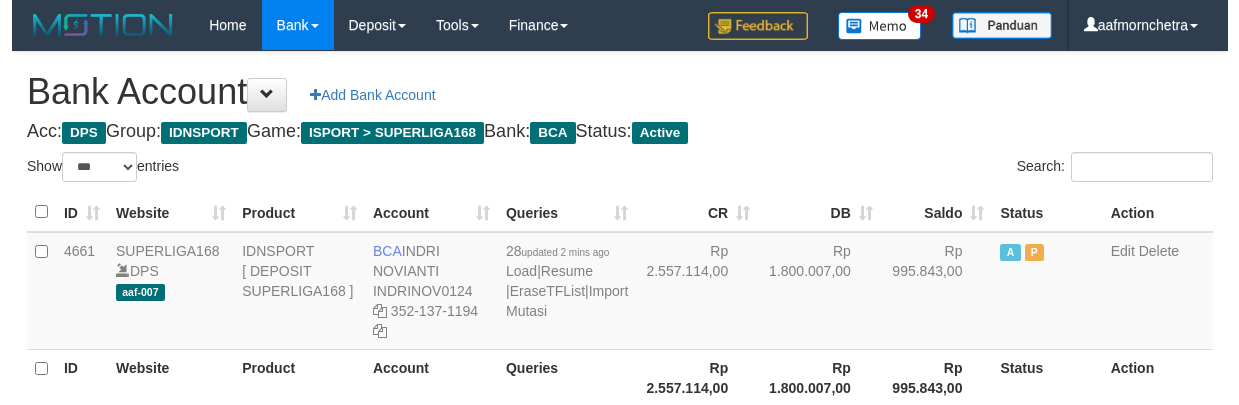 scroll, scrollTop: 145, scrollLeft: 0, axis: vertical 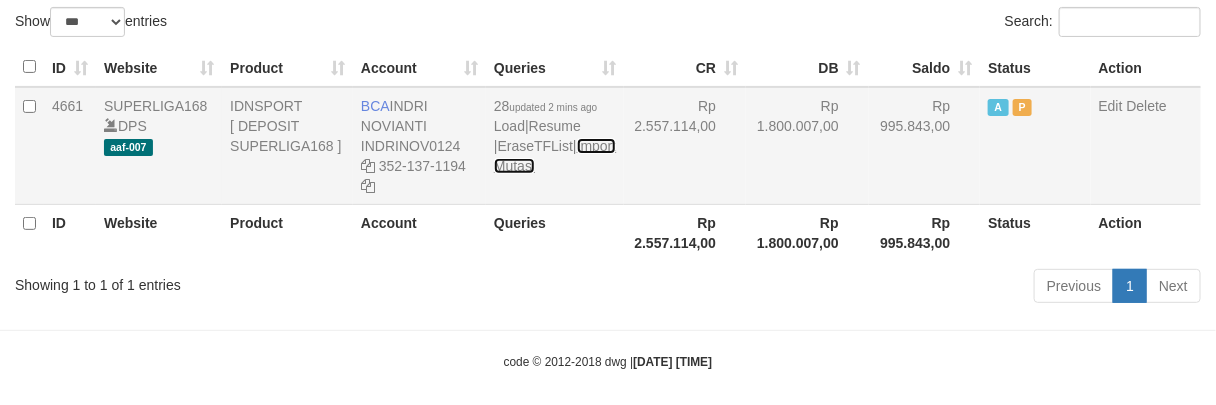 click on "Import Mutasi" at bounding box center (555, 156) 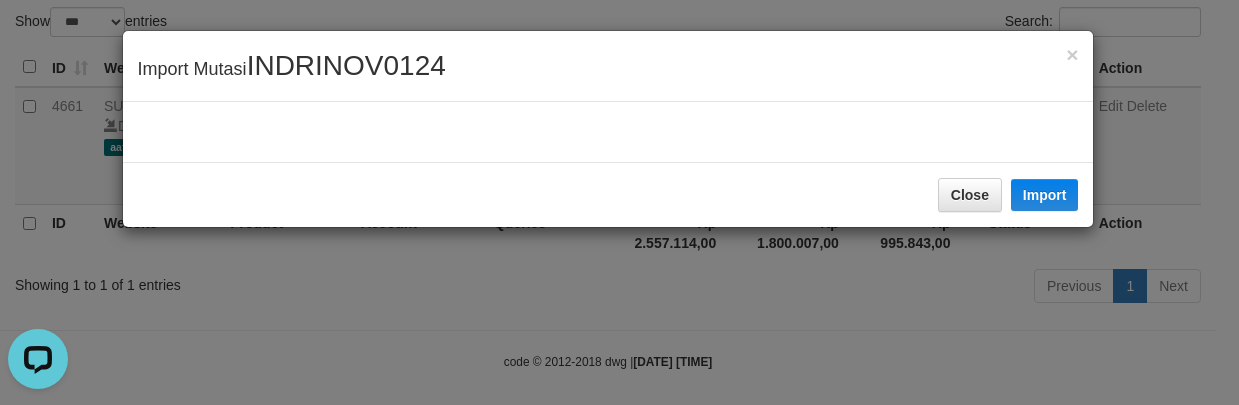 scroll, scrollTop: 0, scrollLeft: 0, axis: both 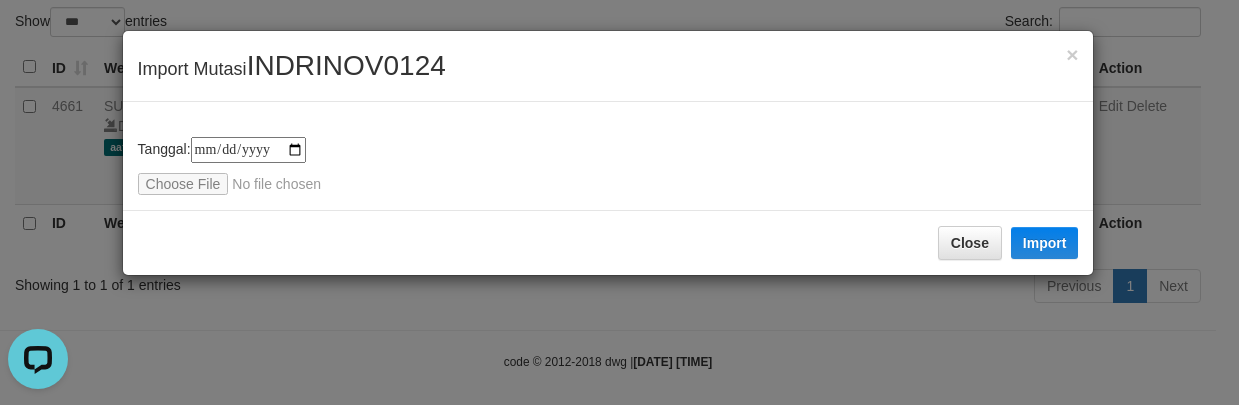 type on "**********" 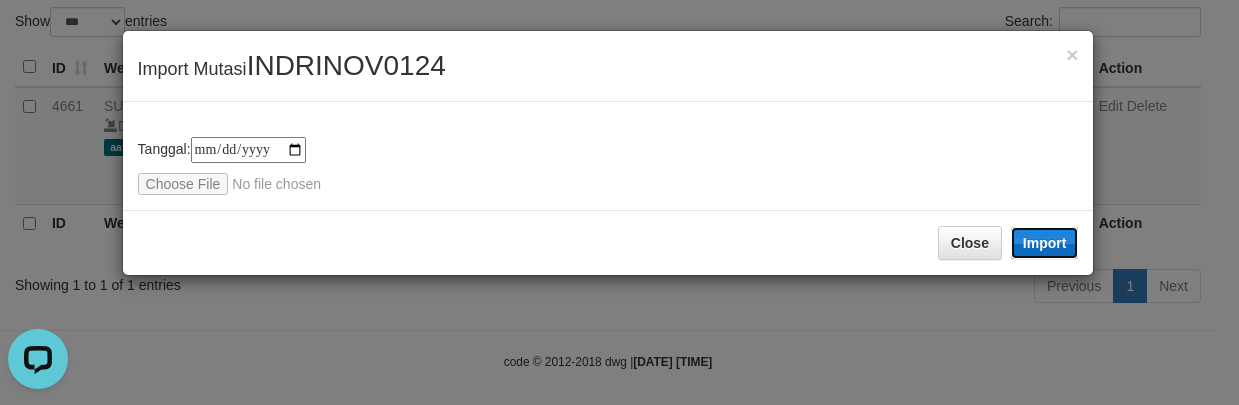 click on "Import" at bounding box center [1045, 243] 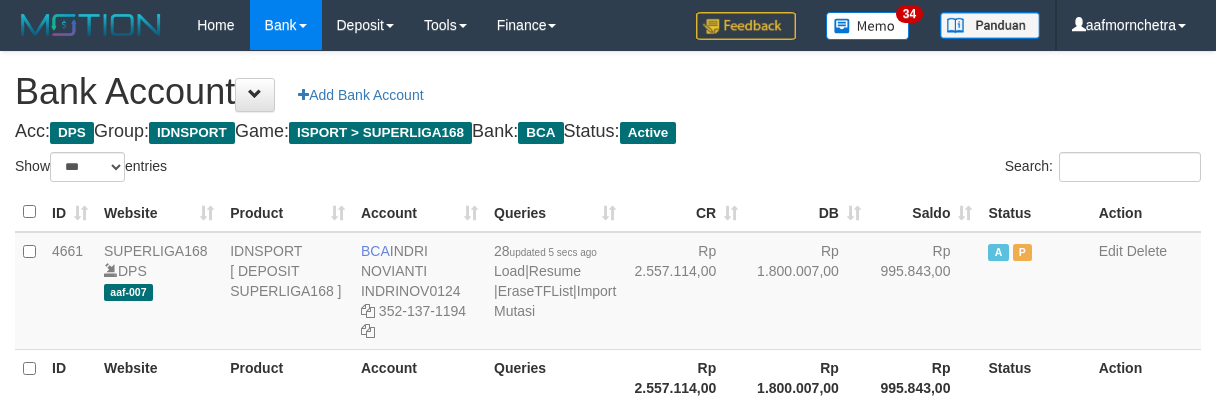 select on "***" 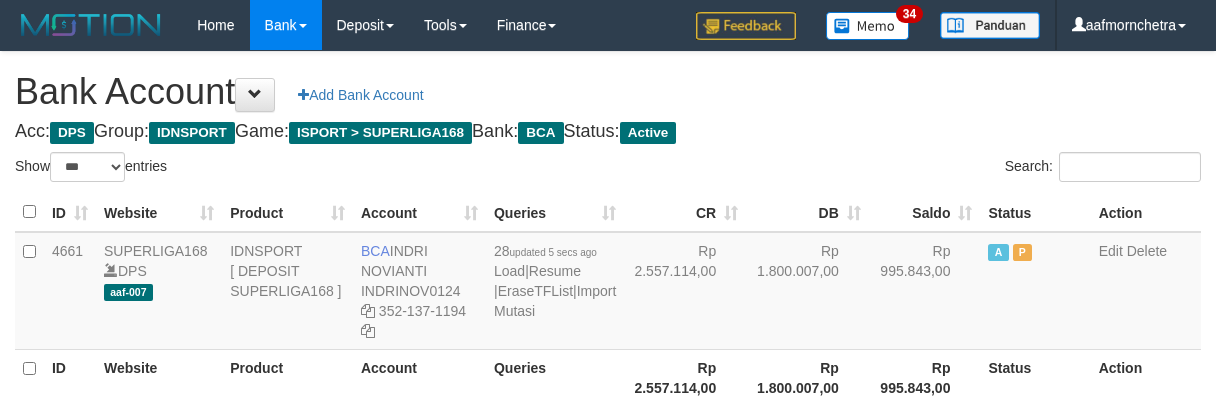 scroll, scrollTop: 145, scrollLeft: 0, axis: vertical 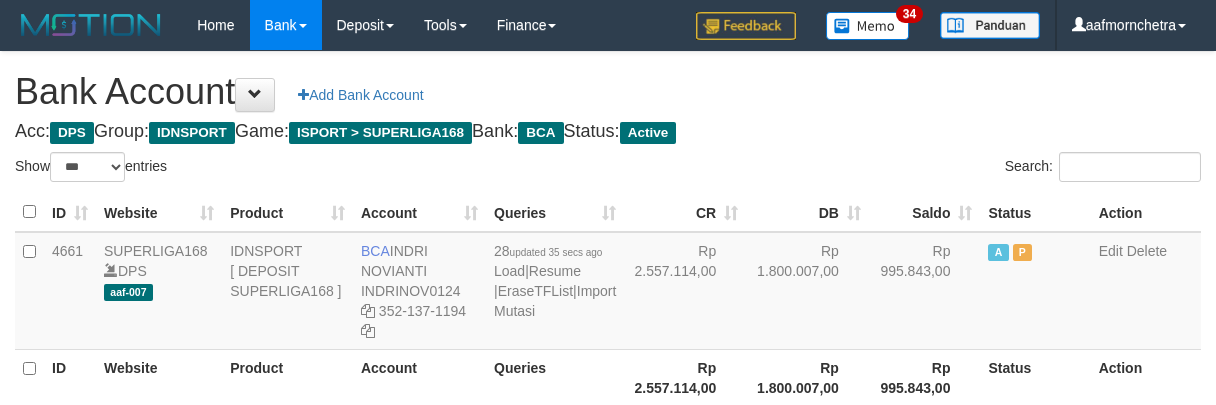 select on "***" 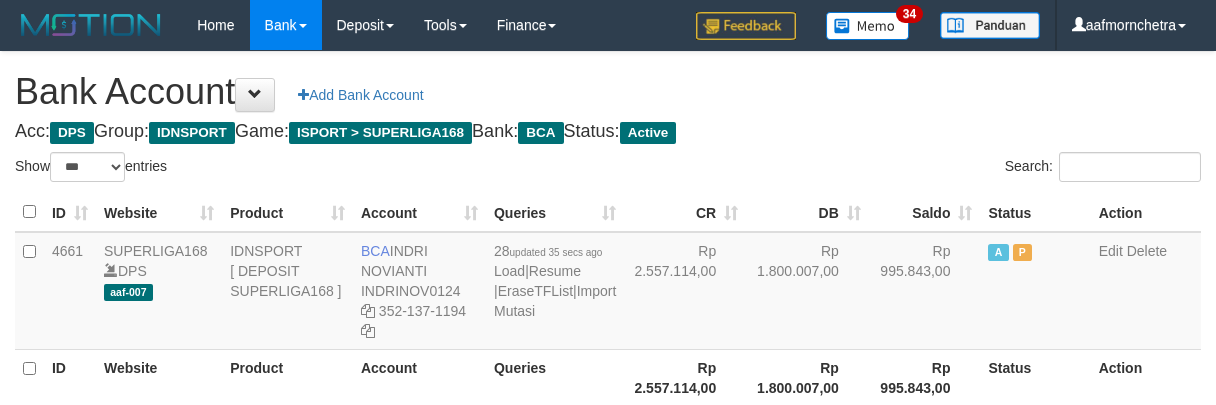 scroll, scrollTop: 145, scrollLeft: 0, axis: vertical 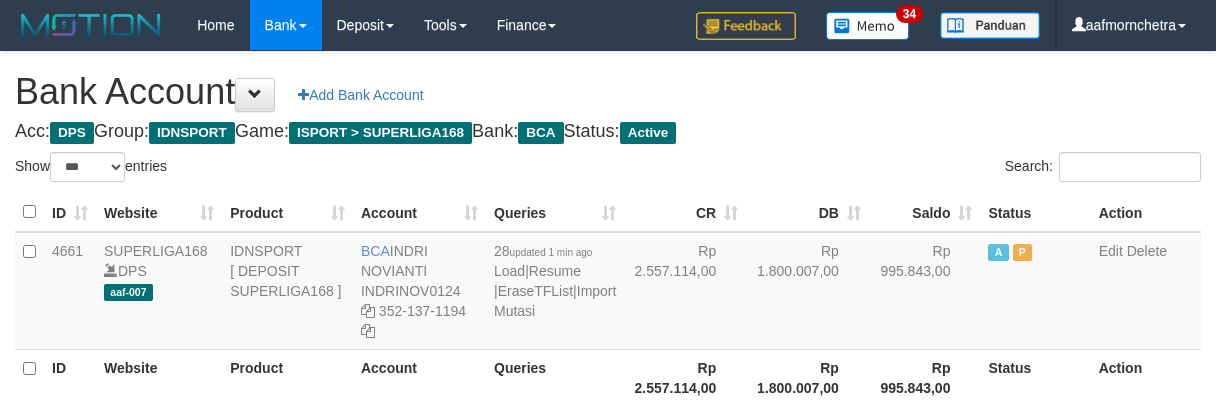 select on "***" 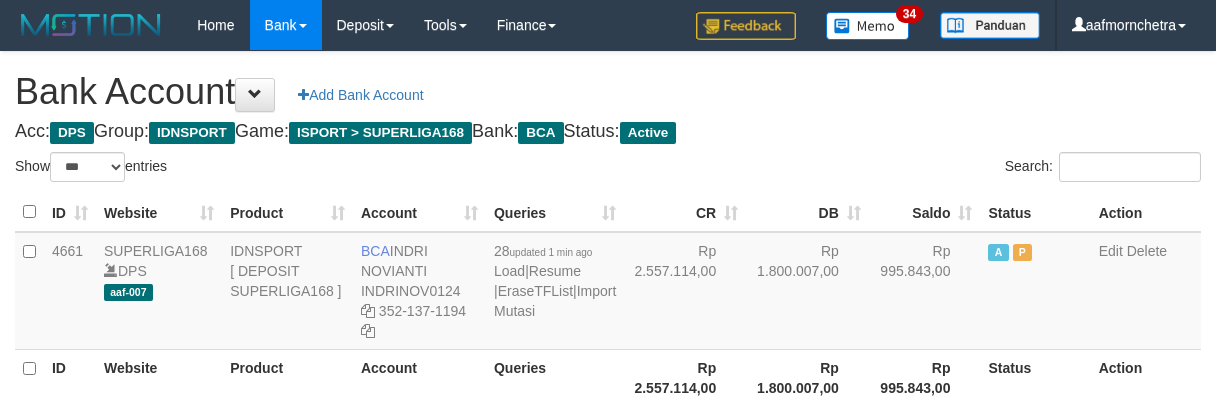 scroll, scrollTop: 145, scrollLeft: 0, axis: vertical 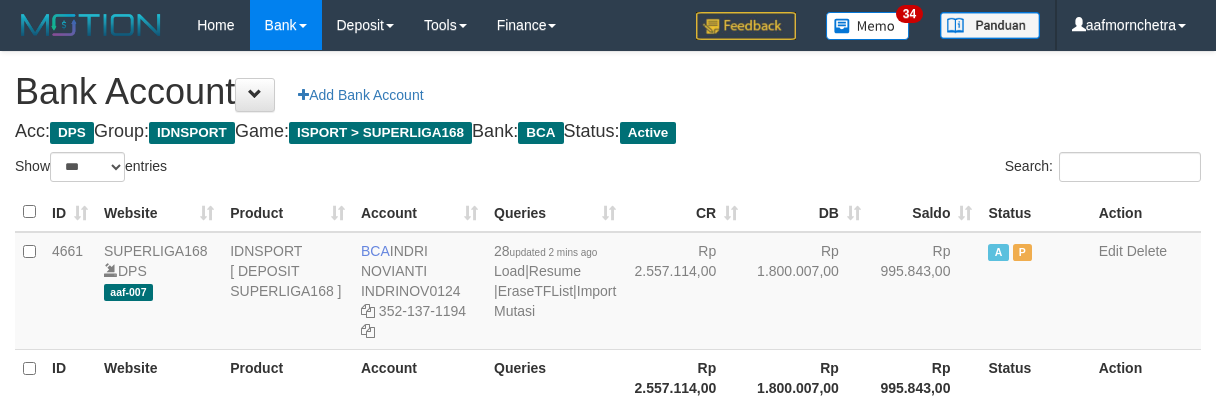 select on "***" 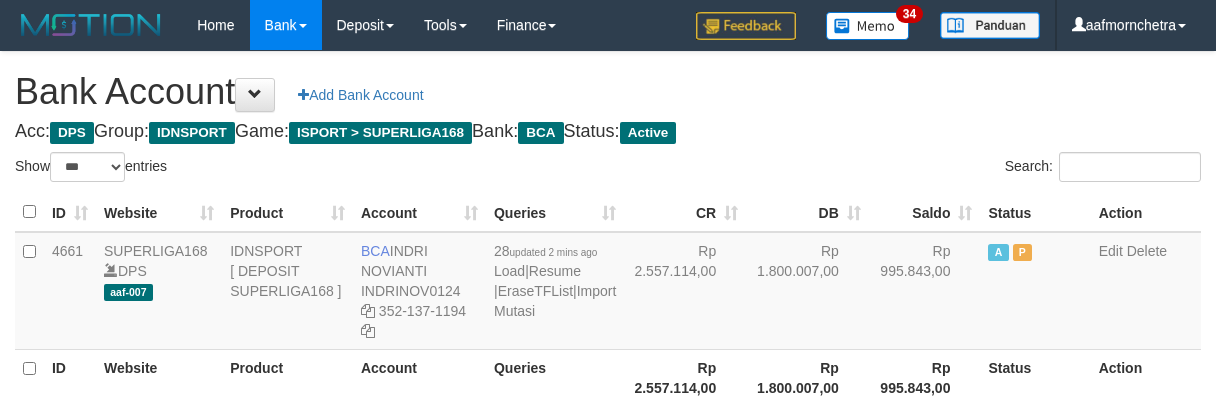scroll, scrollTop: 145, scrollLeft: 0, axis: vertical 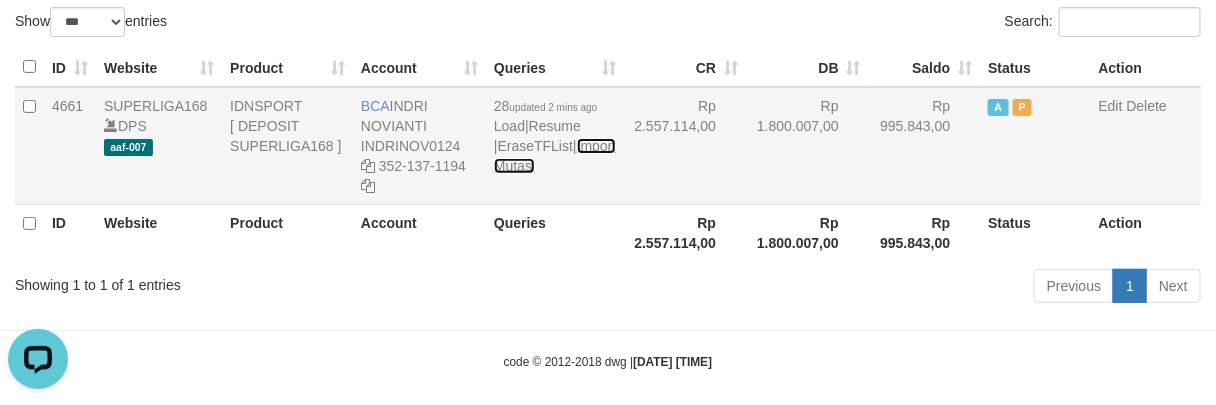 click on "Import Mutasi" at bounding box center [555, 156] 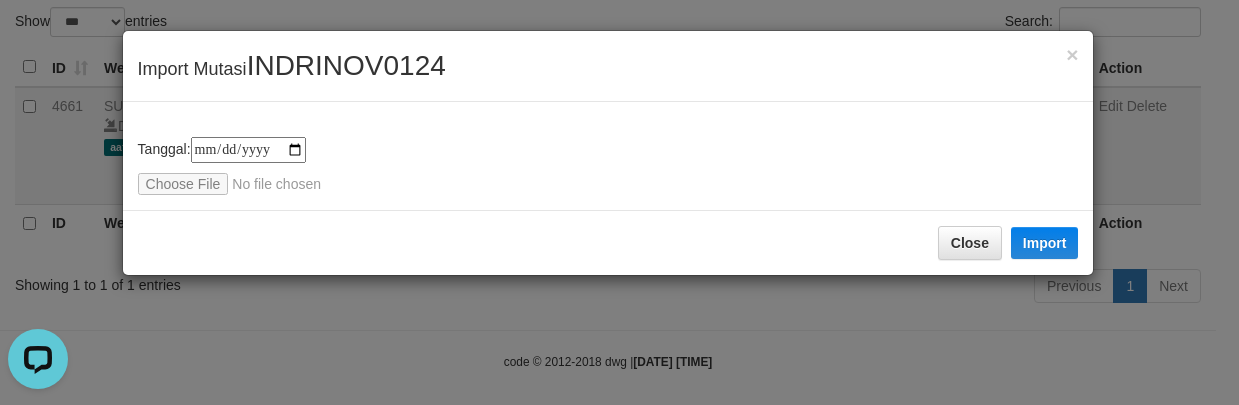 type on "**********" 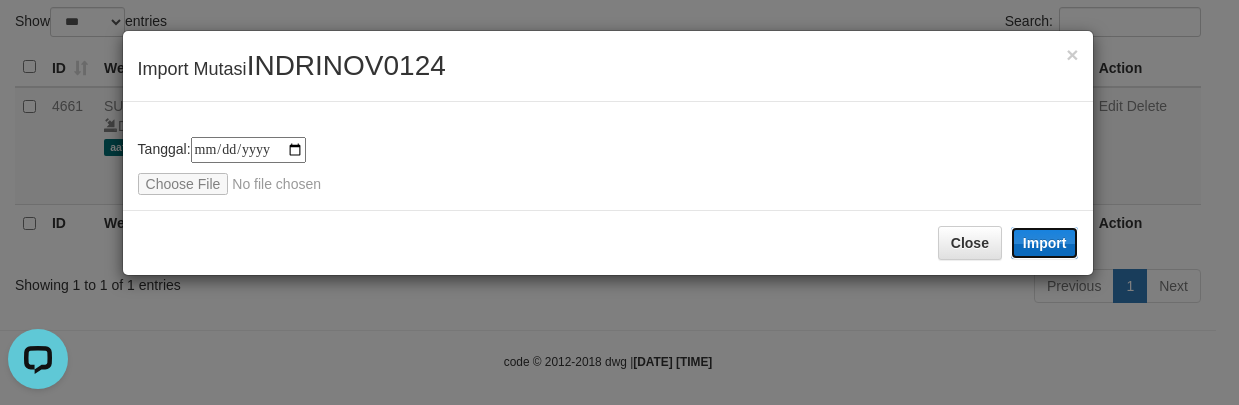 click on "Import" at bounding box center (1045, 243) 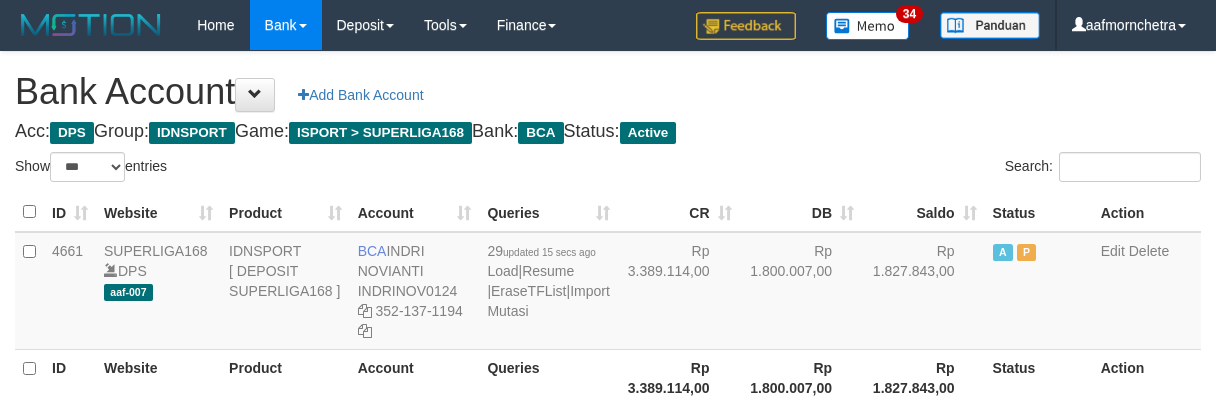 select on "***" 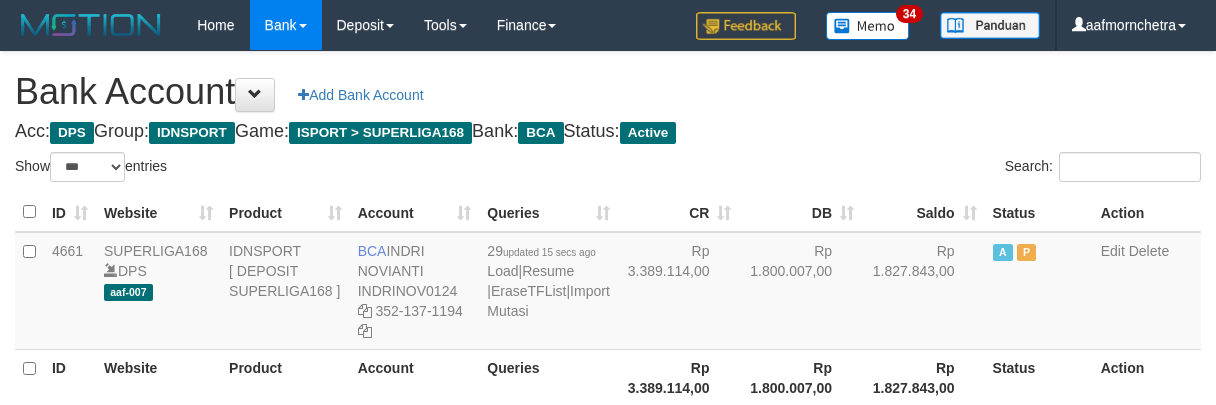 scroll, scrollTop: 145, scrollLeft: 0, axis: vertical 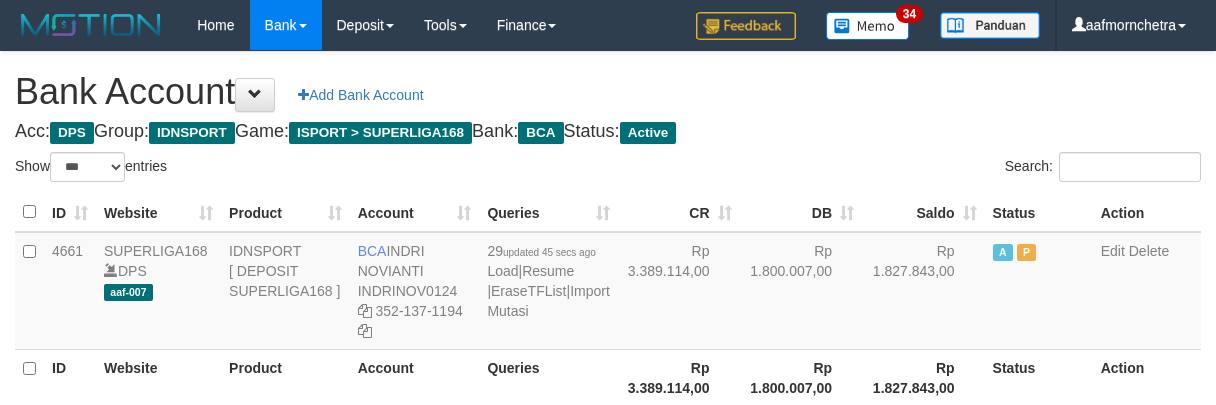 select on "***" 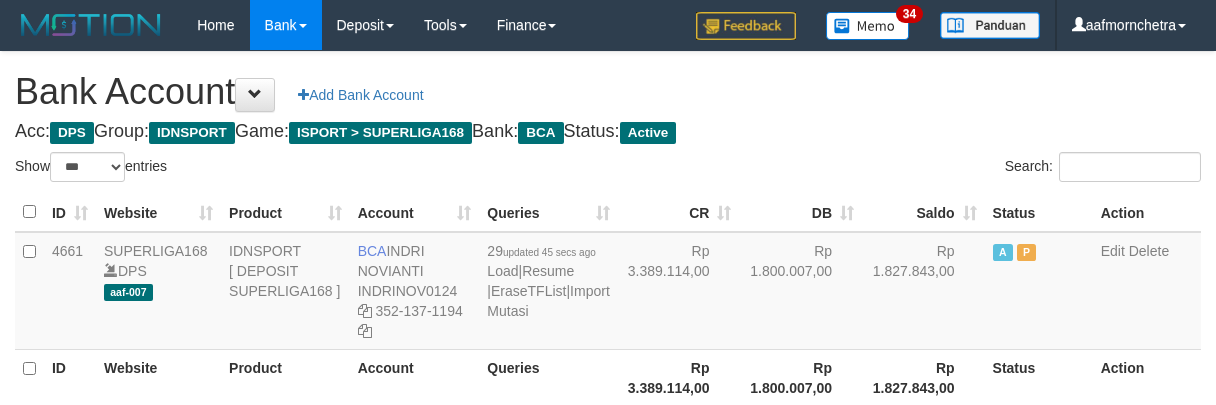 scroll, scrollTop: 145, scrollLeft: 0, axis: vertical 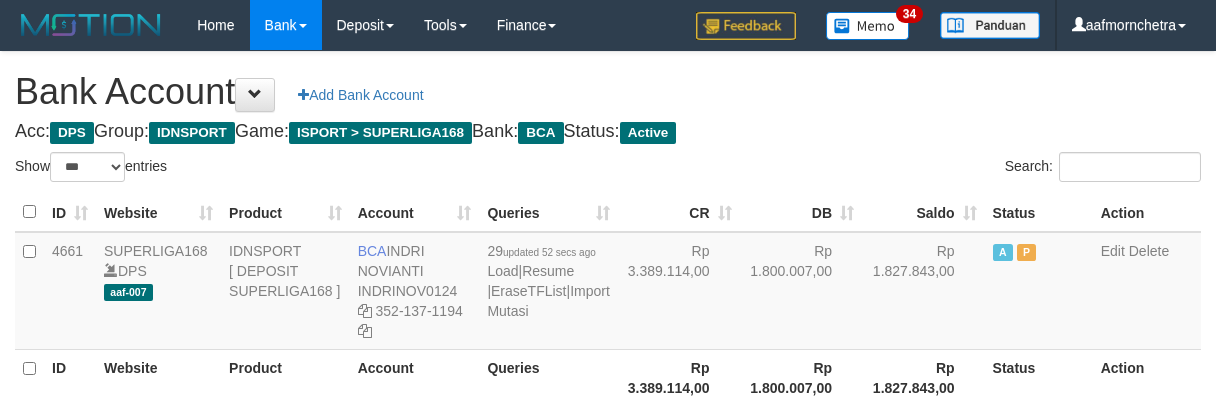 select on "***" 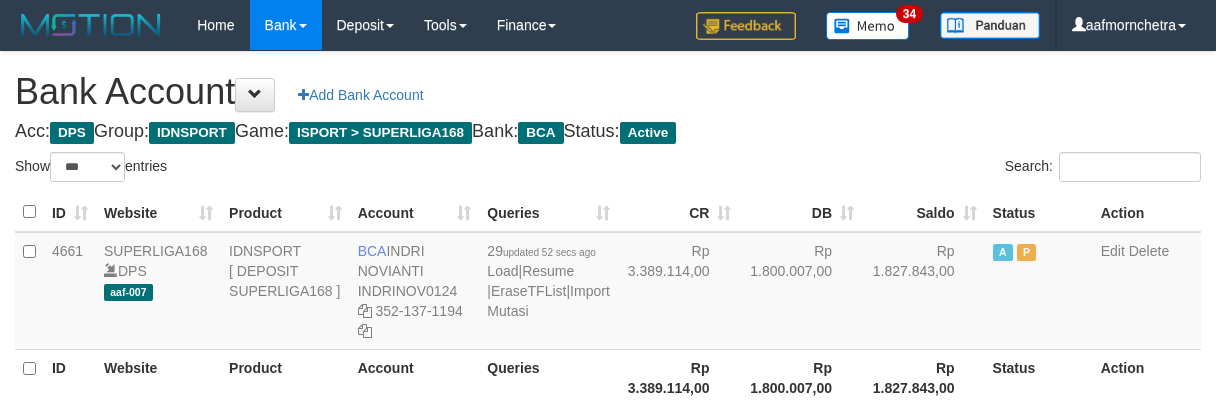 scroll, scrollTop: 145, scrollLeft: 0, axis: vertical 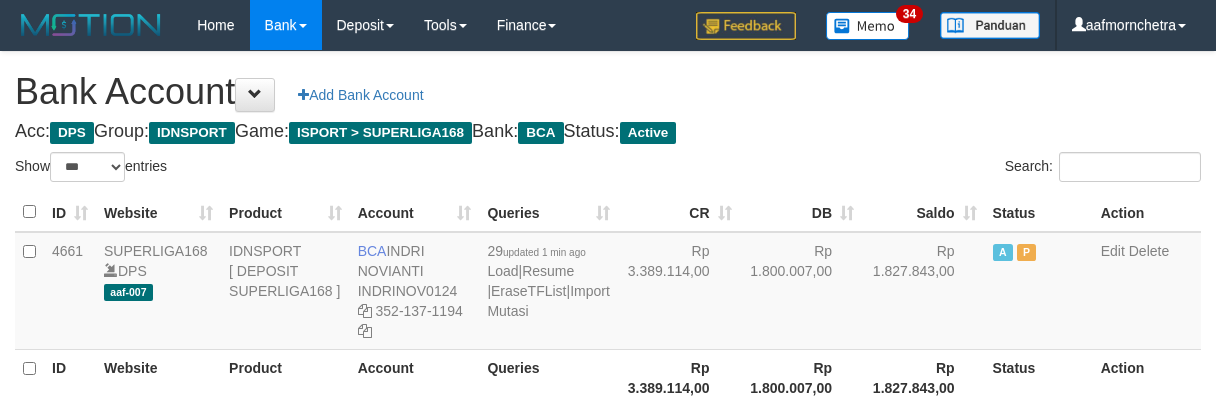 select on "***" 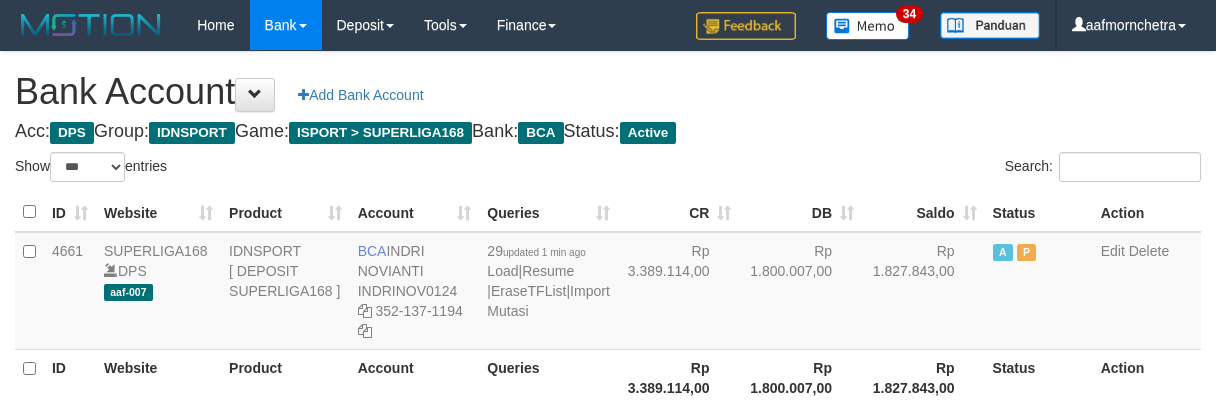 scroll, scrollTop: 145, scrollLeft: 0, axis: vertical 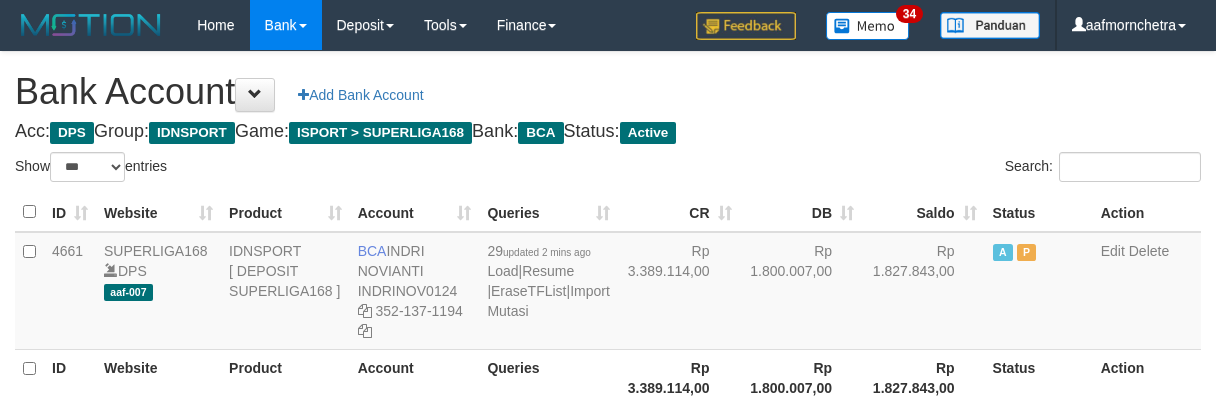 select on "***" 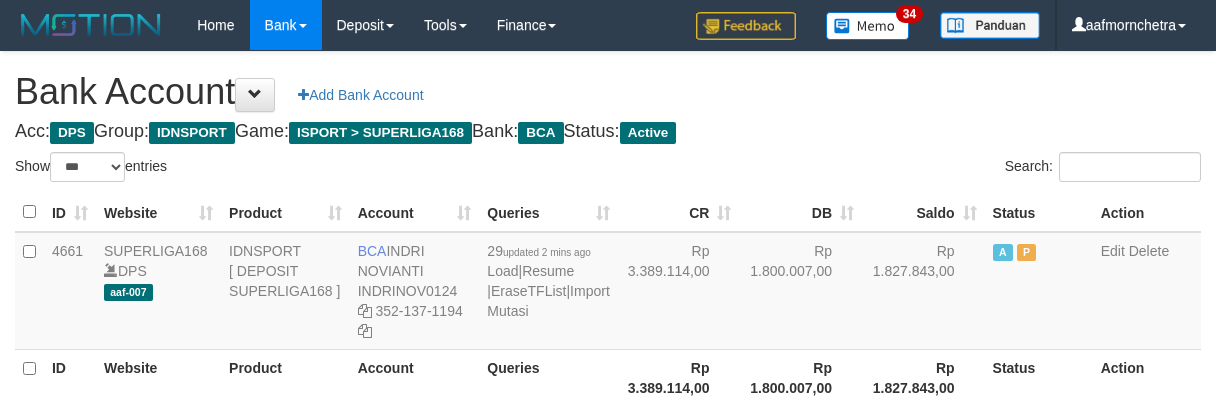 scroll, scrollTop: 145, scrollLeft: 0, axis: vertical 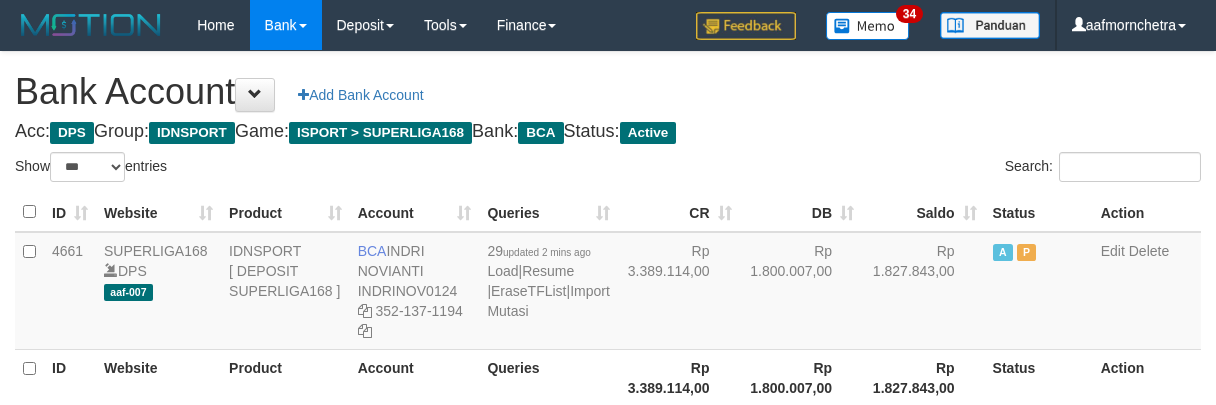 select on "***" 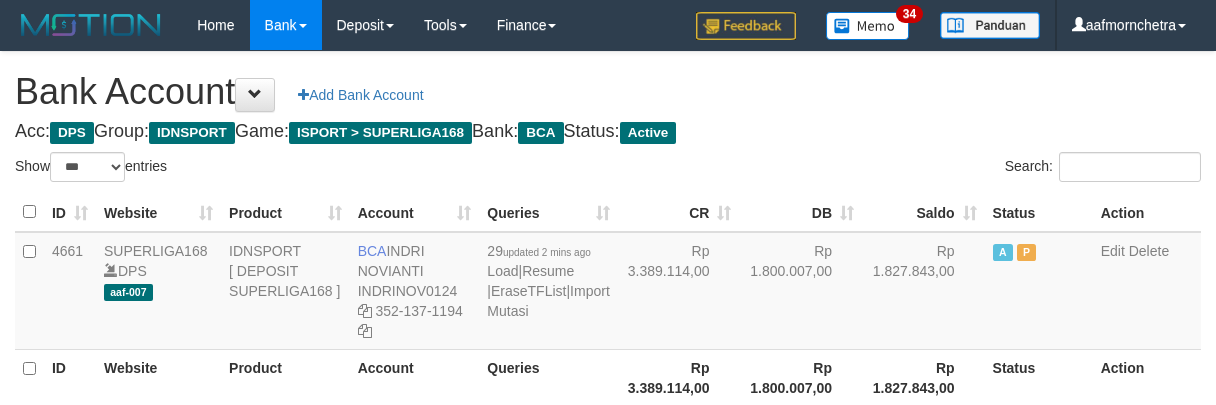 scroll, scrollTop: 145, scrollLeft: 0, axis: vertical 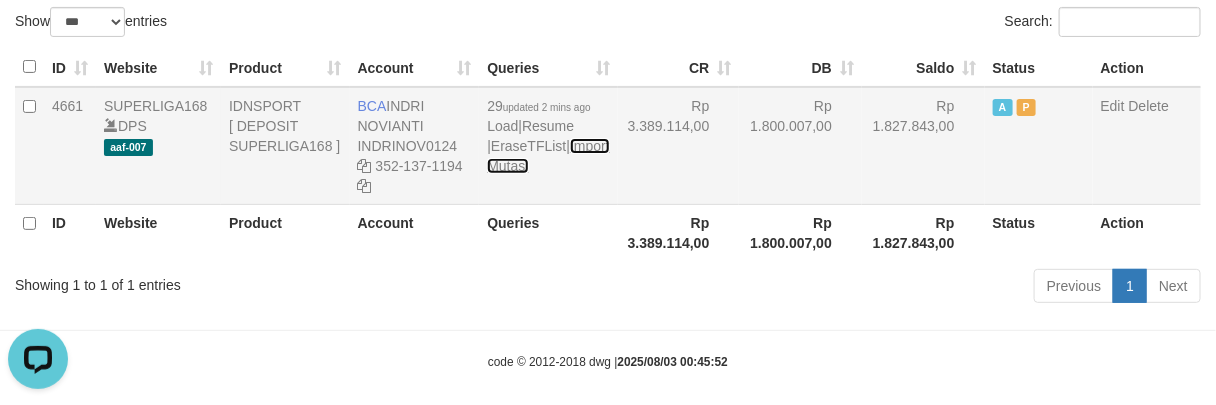 click on "Import Mutasi" at bounding box center (548, 156) 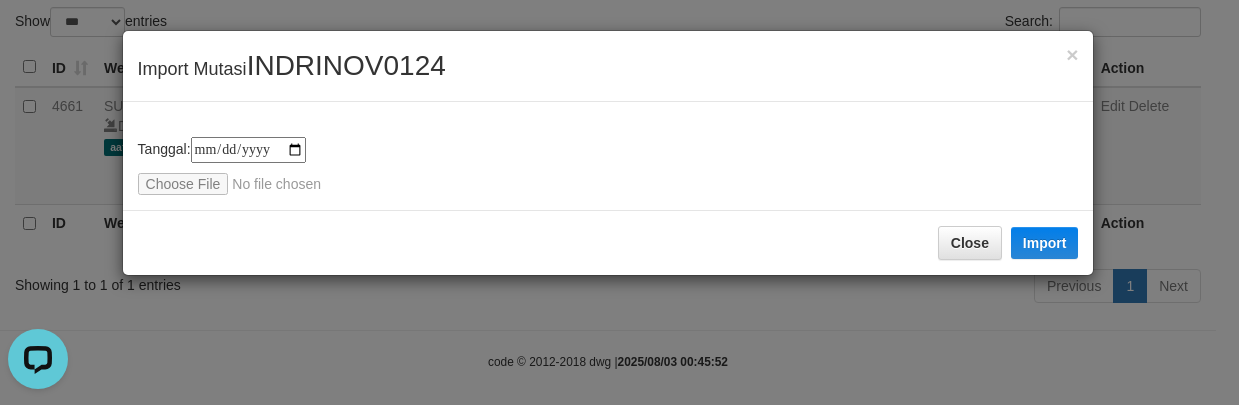 type on "**********" 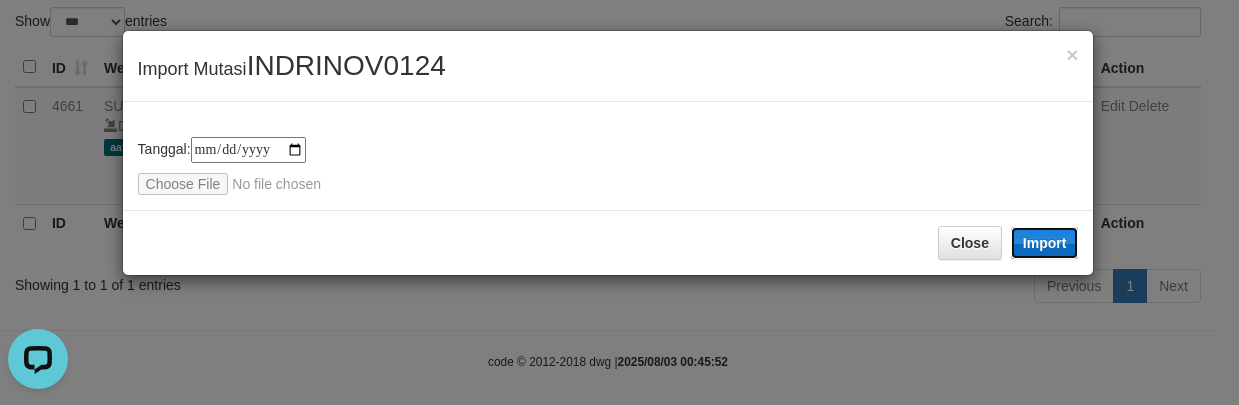 click on "Import" at bounding box center (1045, 243) 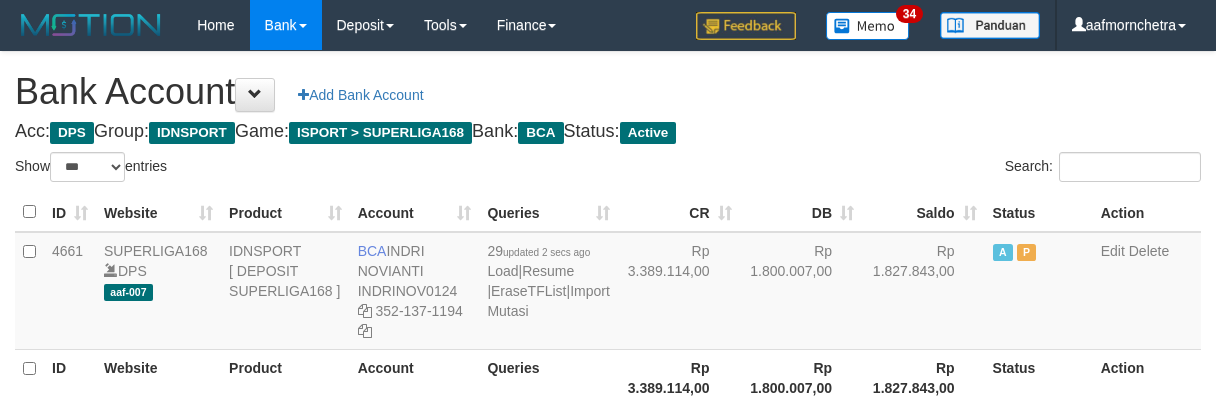 select on "***" 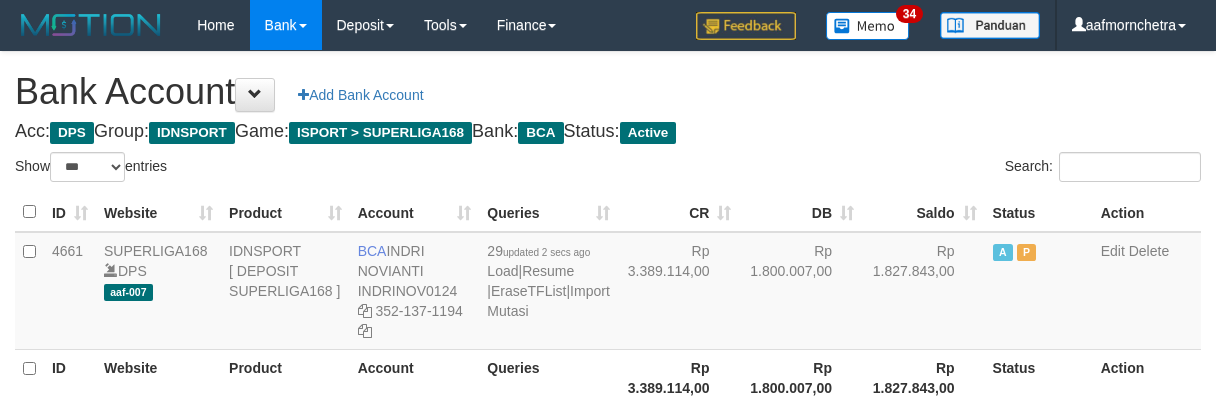 scroll, scrollTop: 145, scrollLeft: 0, axis: vertical 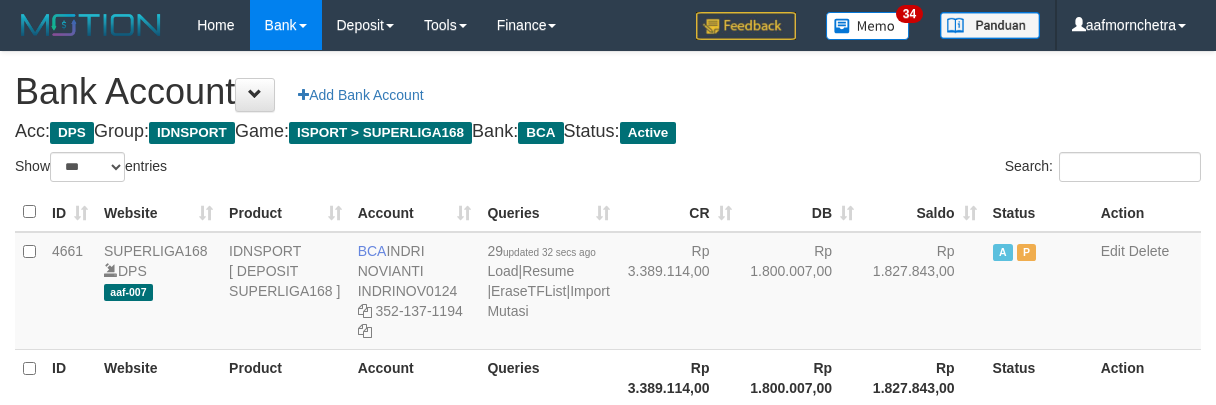 select on "***" 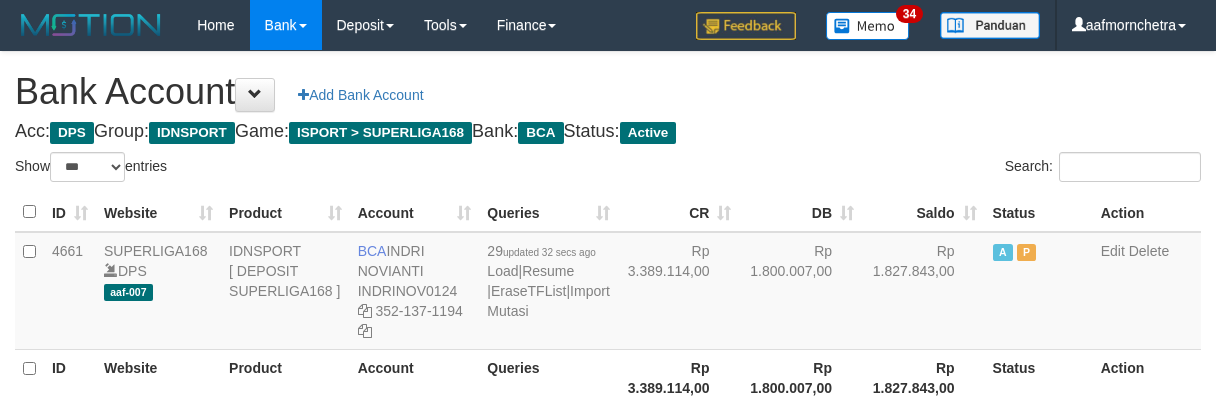 scroll, scrollTop: 145, scrollLeft: 0, axis: vertical 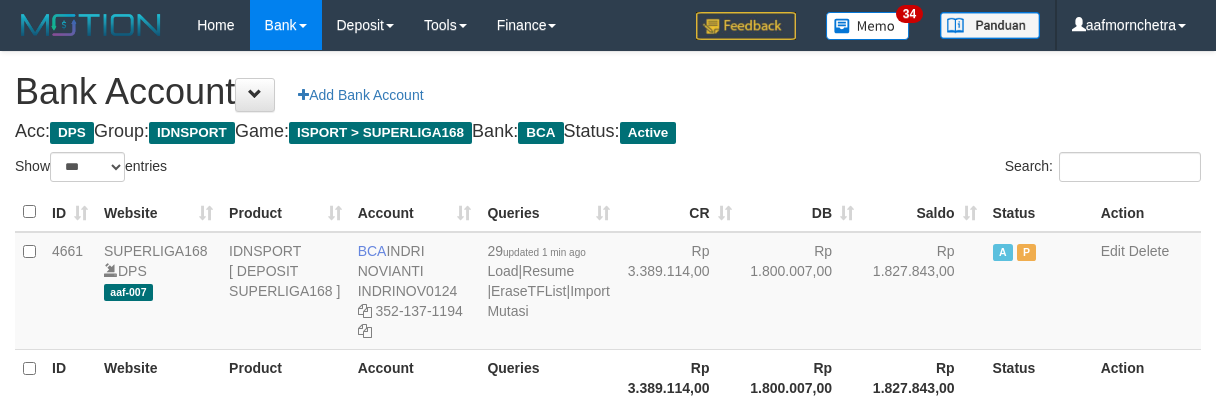 select on "***" 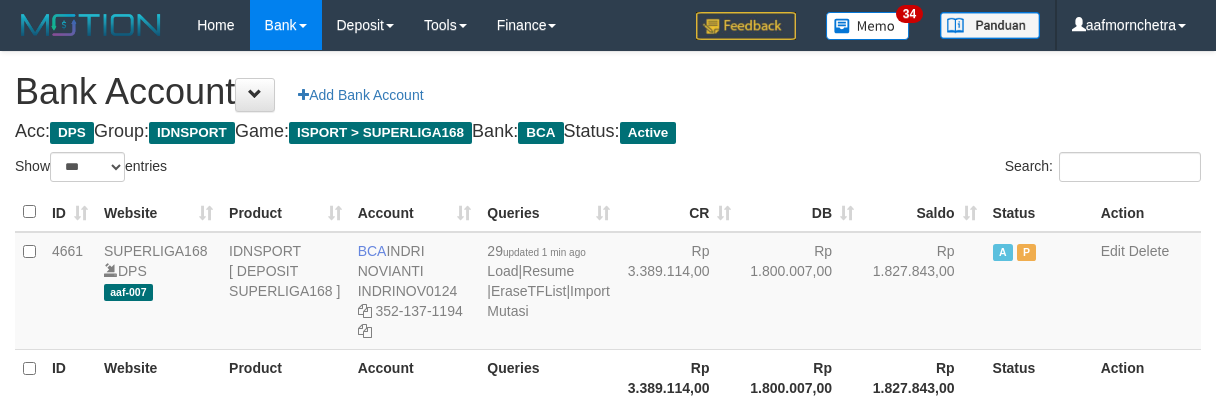 scroll, scrollTop: 145, scrollLeft: 0, axis: vertical 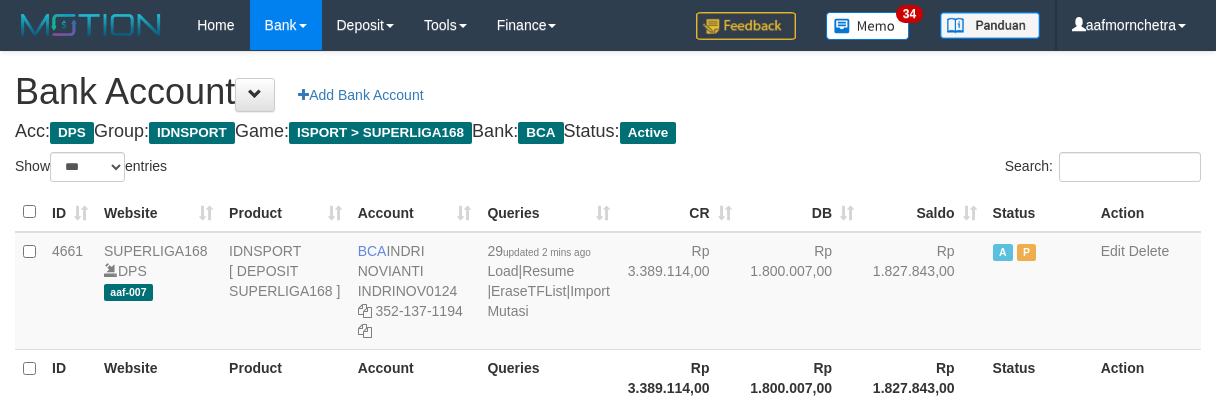 select on "***" 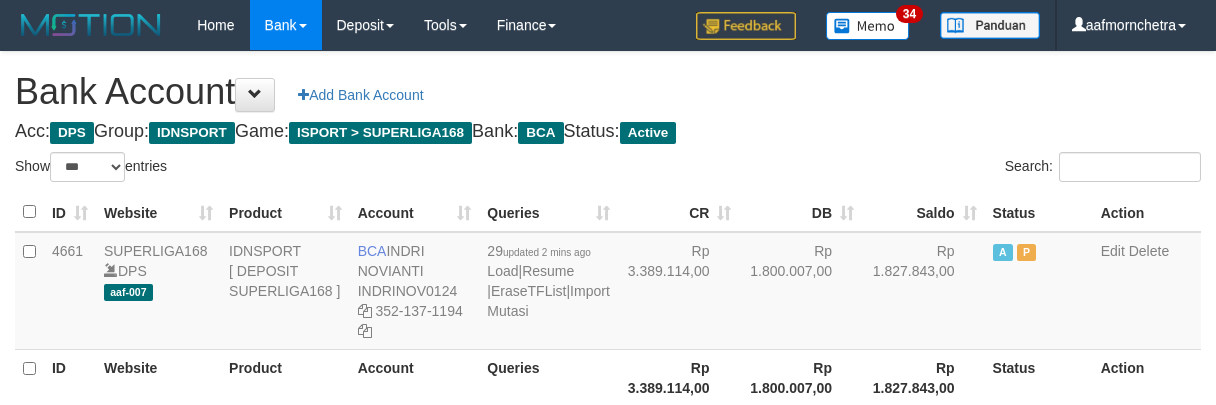 scroll, scrollTop: 145, scrollLeft: 0, axis: vertical 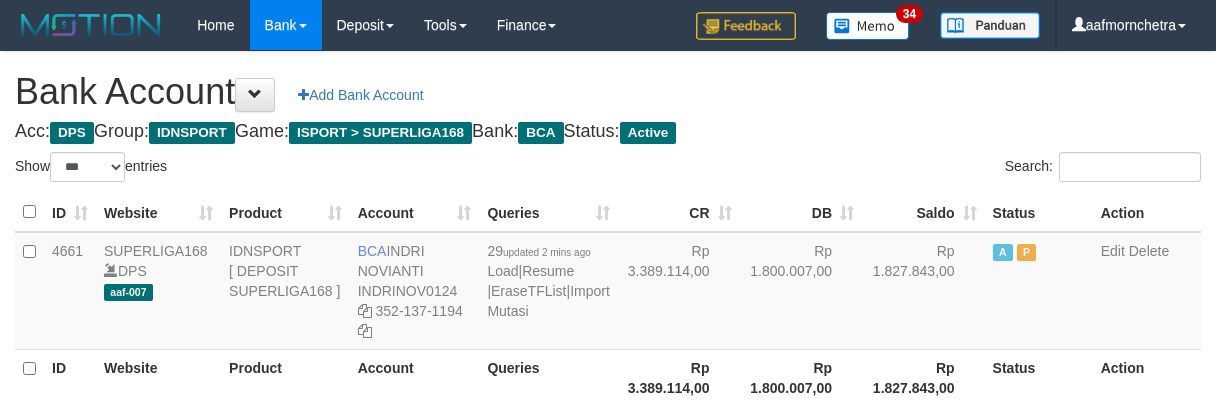 select on "***" 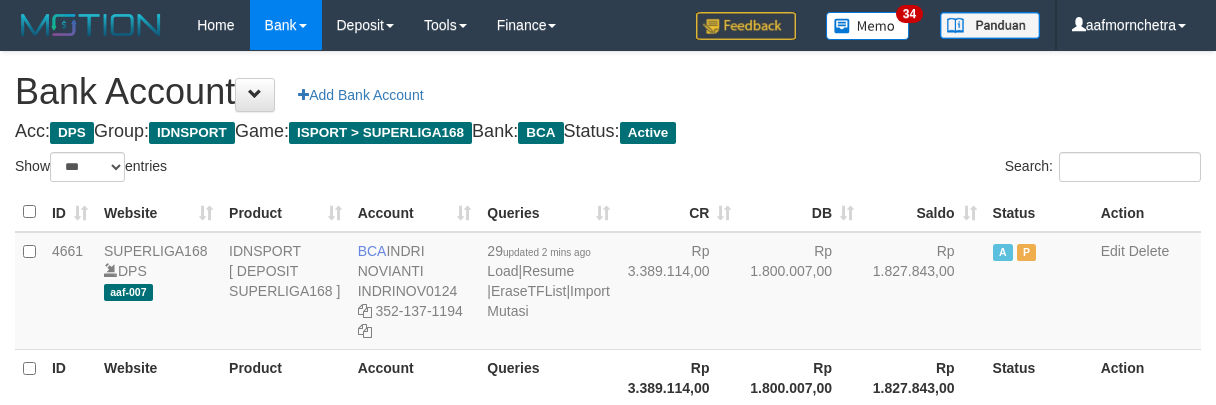 scroll, scrollTop: 145, scrollLeft: 0, axis: vertical 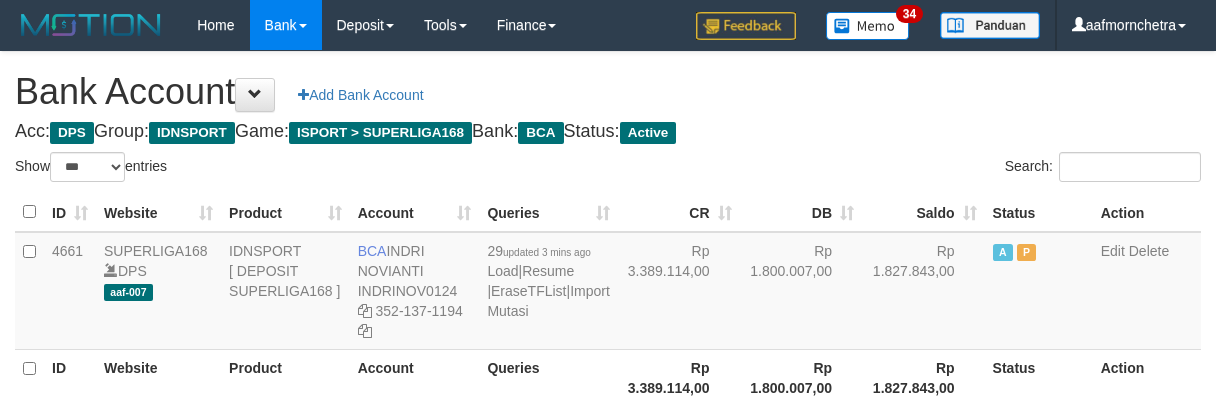select on "***" 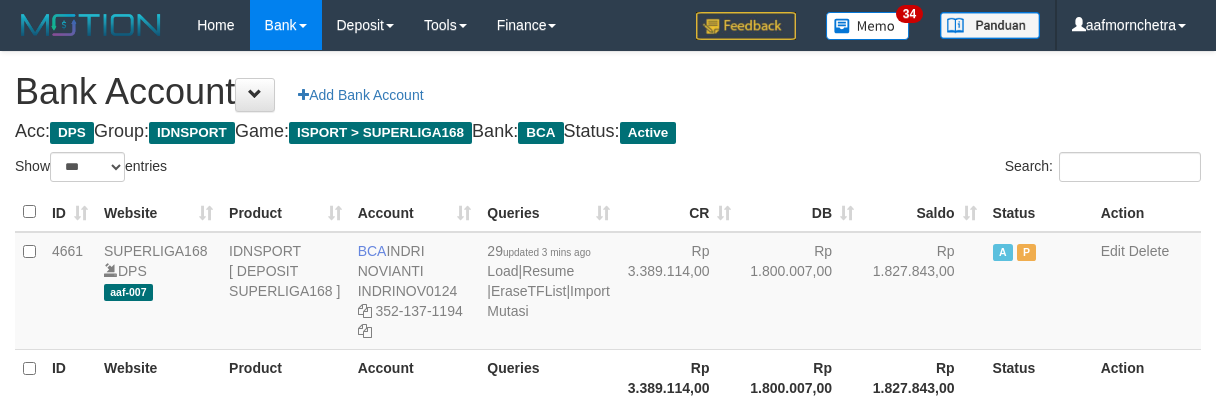 scroll, scrollTop: 145, scrollLeft: 0, axis: vertical 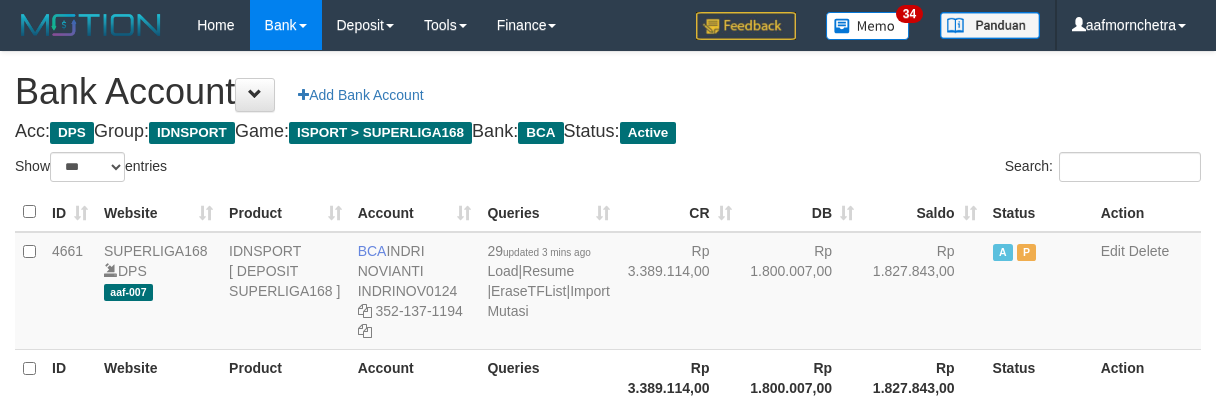 select on "***" 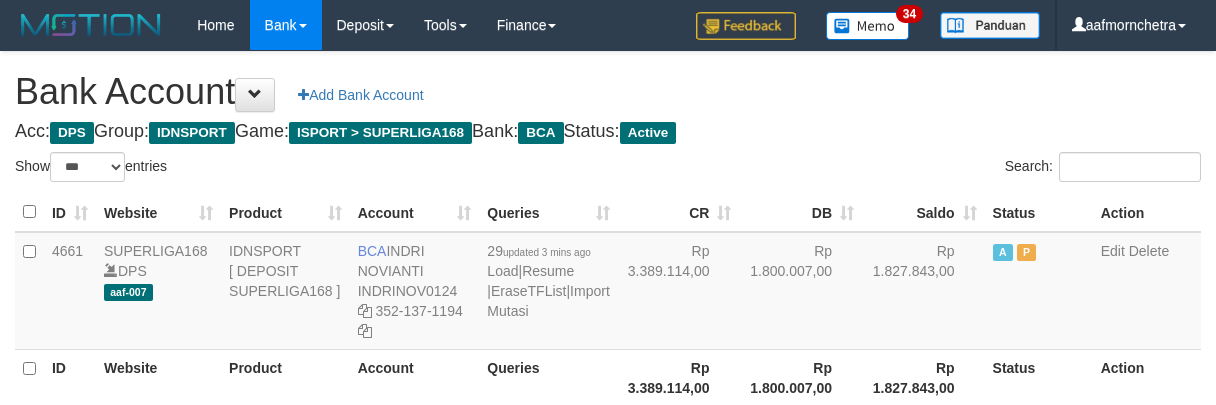 scroll, scrollTop: 145, scrollLeft: 0, axis: vertical 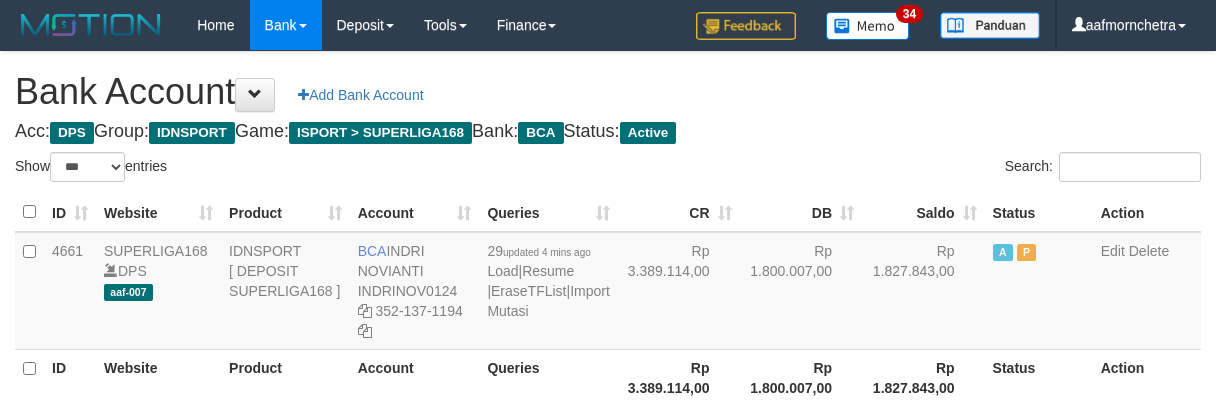 select on "***" 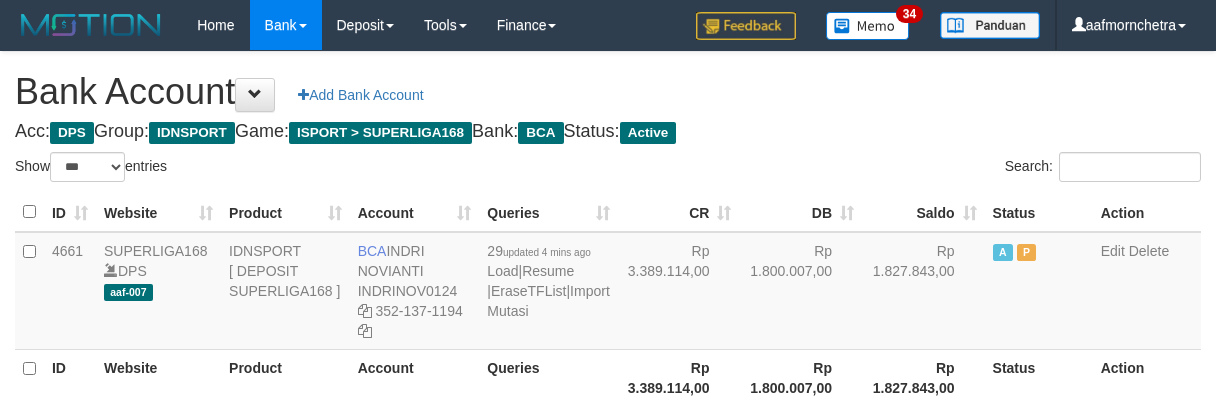 scroll, scrollTop: 145, scrollLeft: 0, axis: vertical 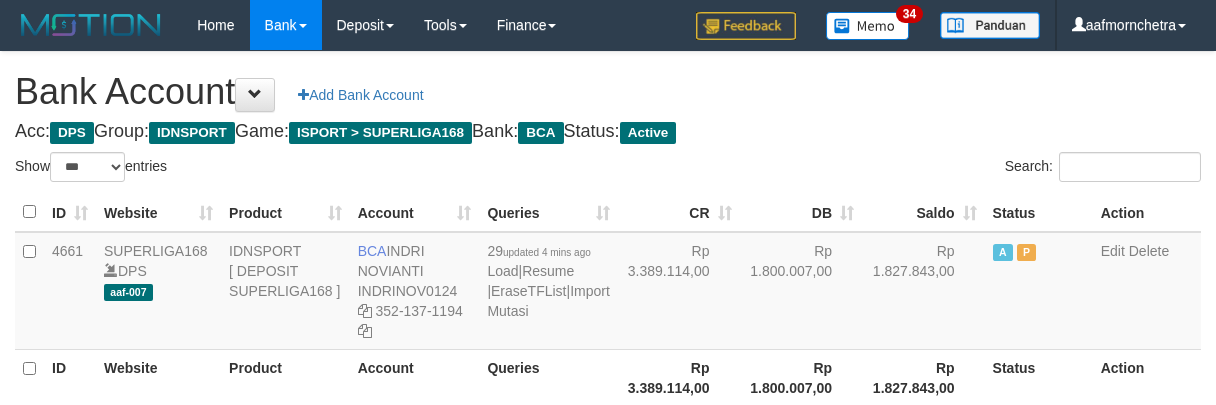 select on "***" 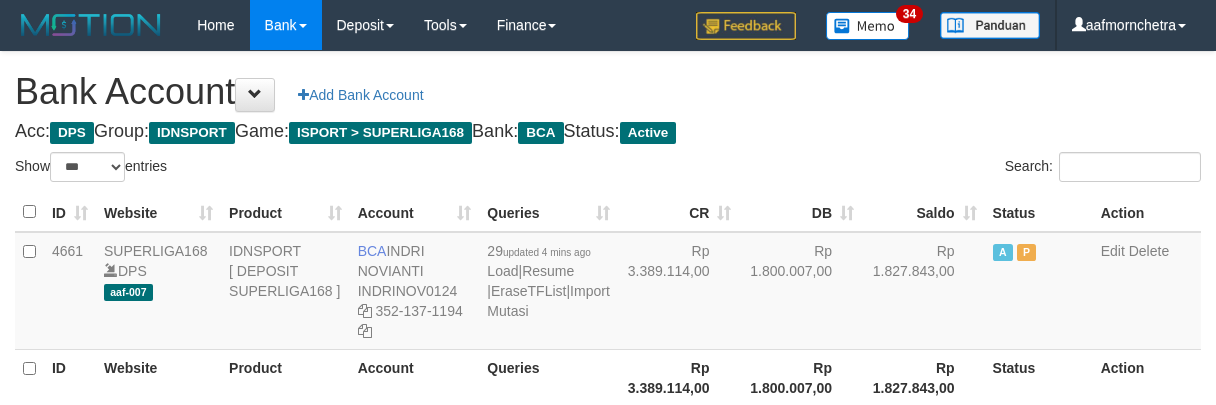 scroll, scrollTop: 145, scrollLeft: 0, axis: vertical 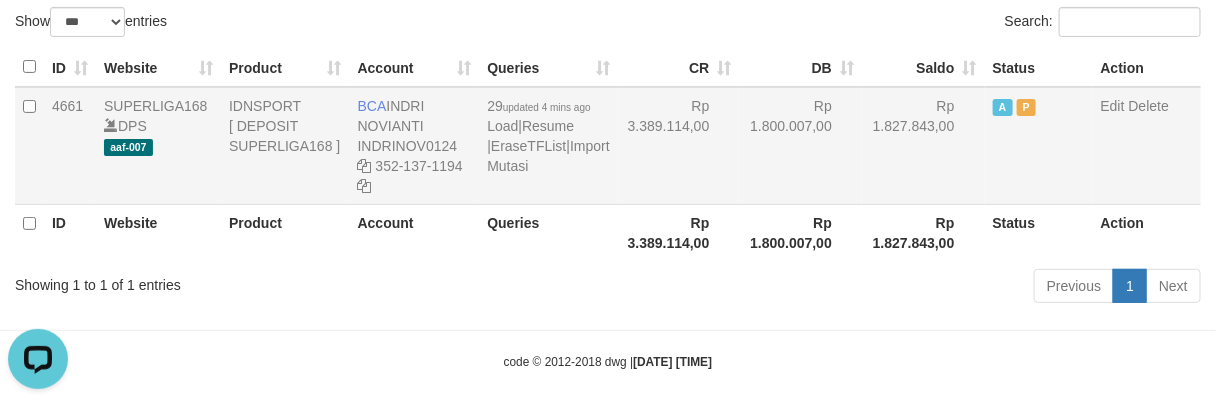 click on "29 updated 4 mins ago Load | Resume | EraseTFList | Import Mutasi" at bounding box center [548, 146] 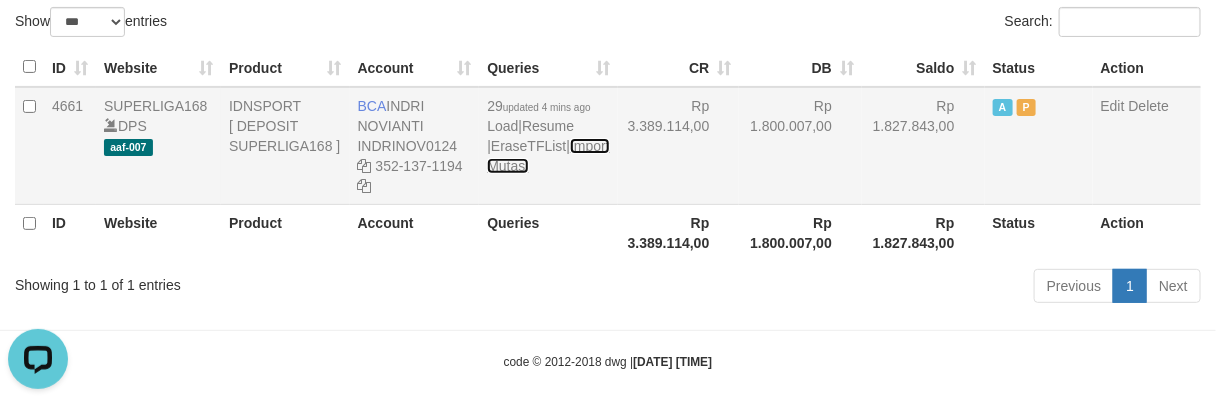 click on "Import Mutasi" at bounding box center (548, 156) 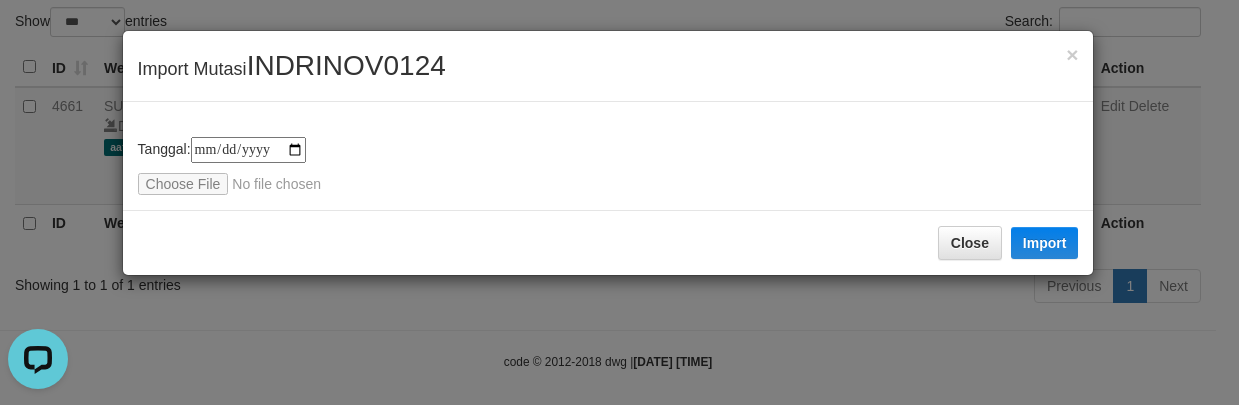 type on "**********" 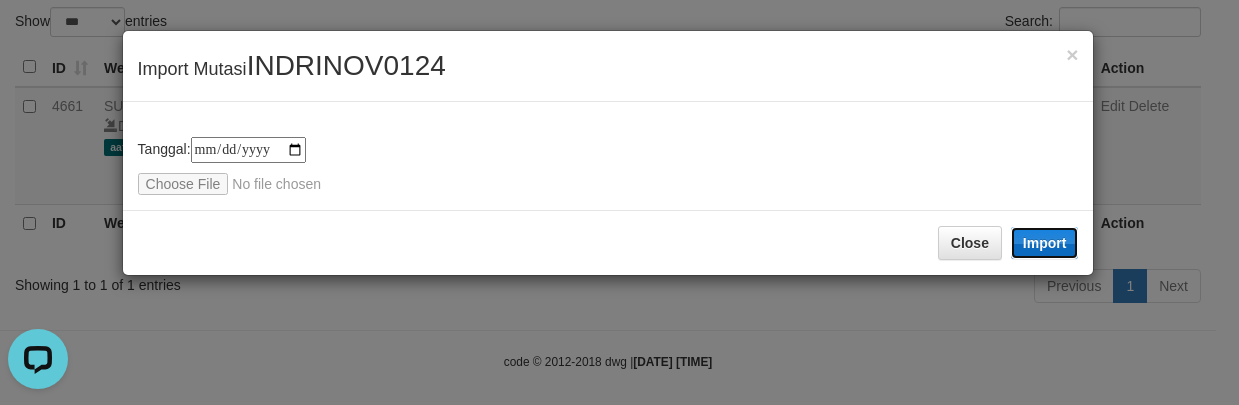 click on "Import" at bounding box center (1045, 243) 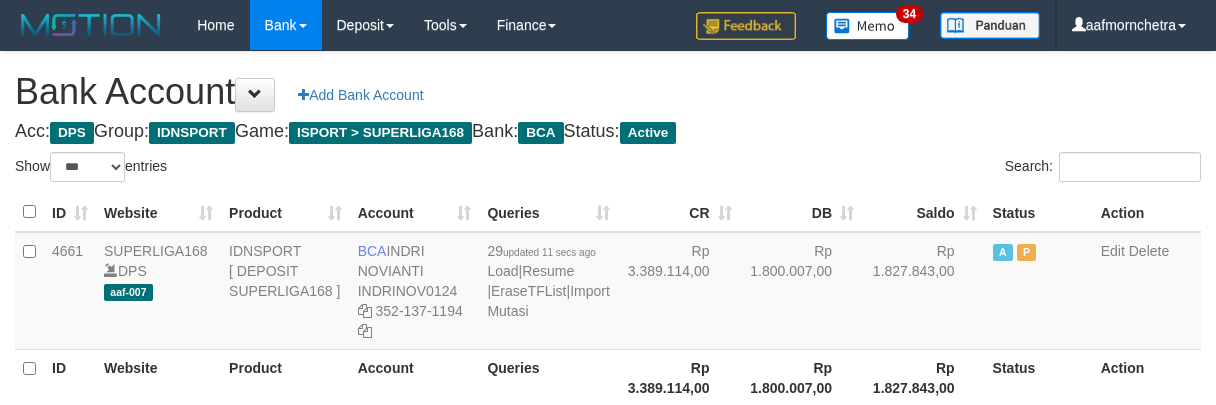 select on "***" 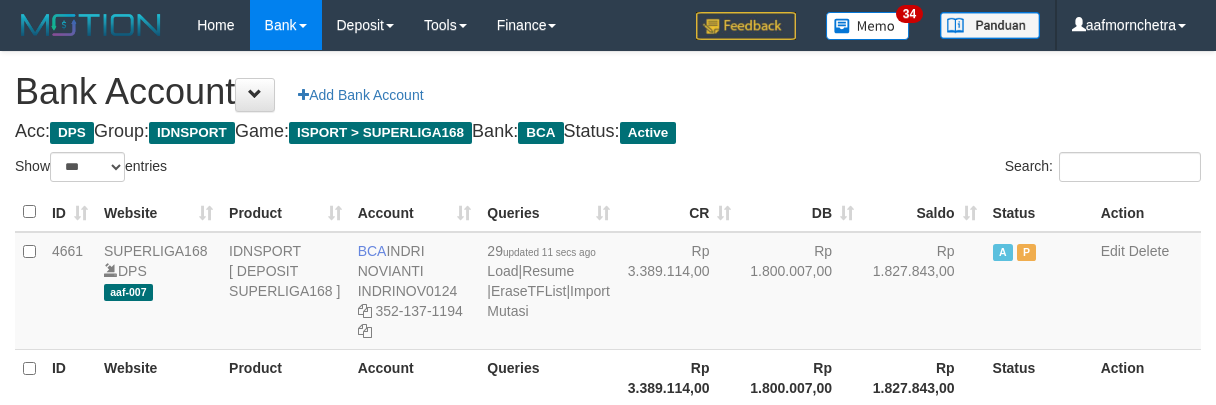 scroll, scrollTop: 145, scrollLeft: 0, axis: vertical 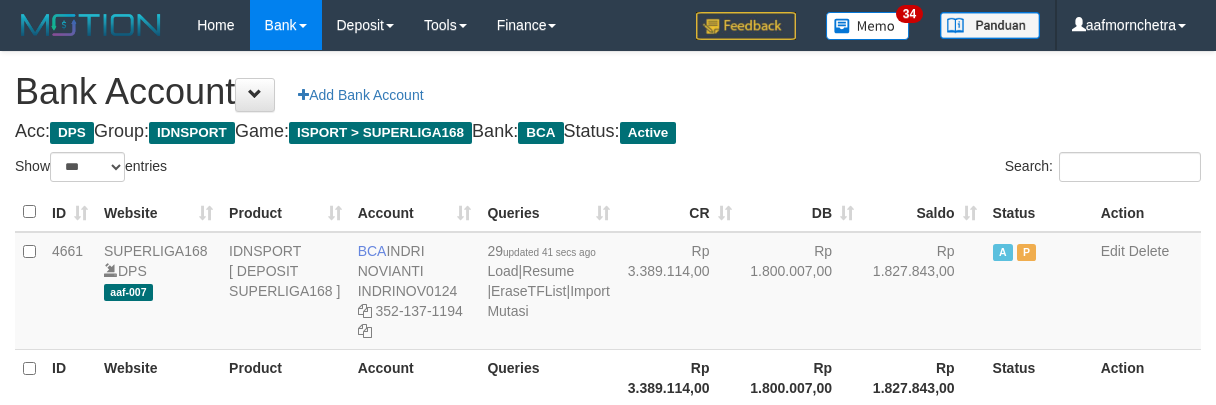select on "***" 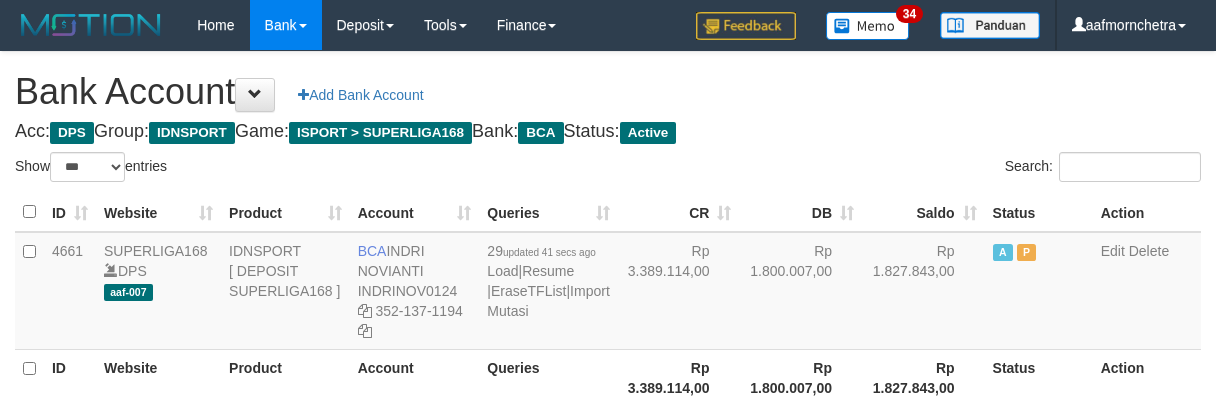 scroll, scrollTop: 145, scrollLeft: 0, axis: vertical 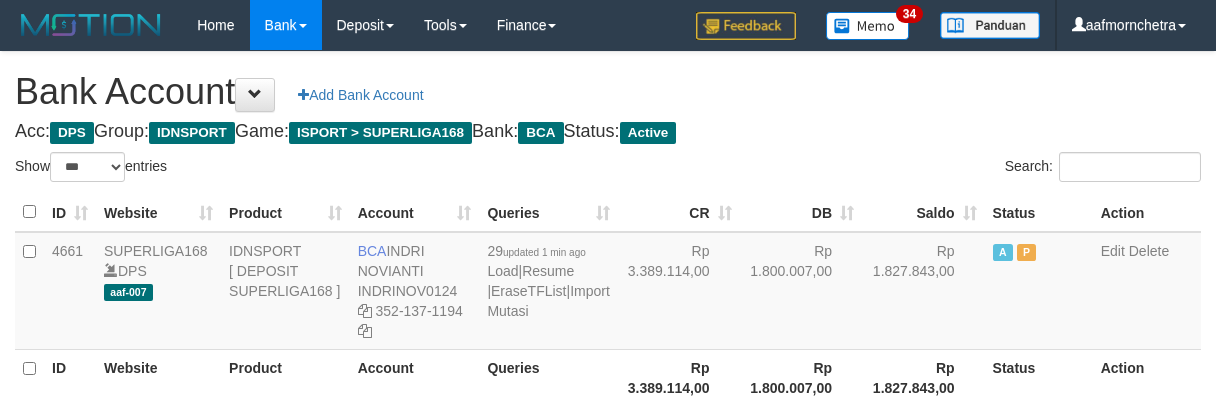 select on "***" 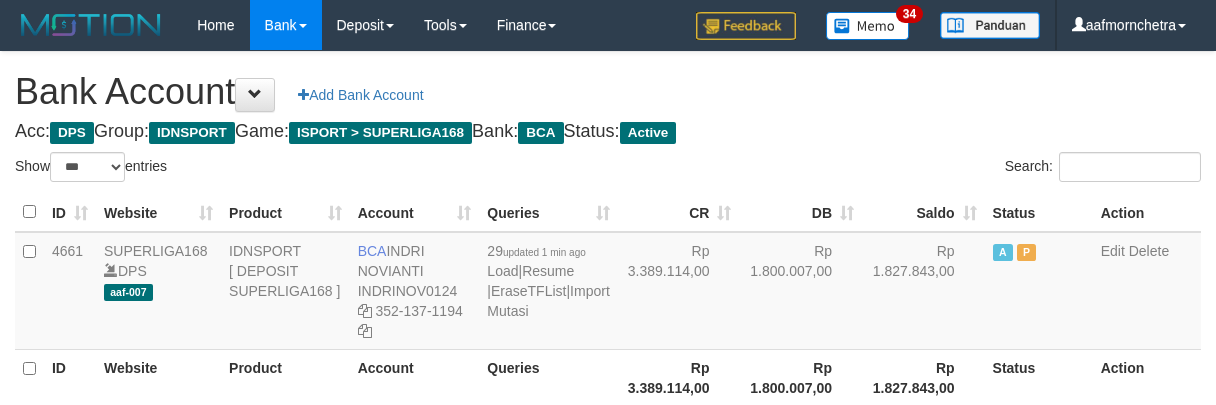 scroll, scrollTop: 145, scrollLeft: 0, axis: vertical 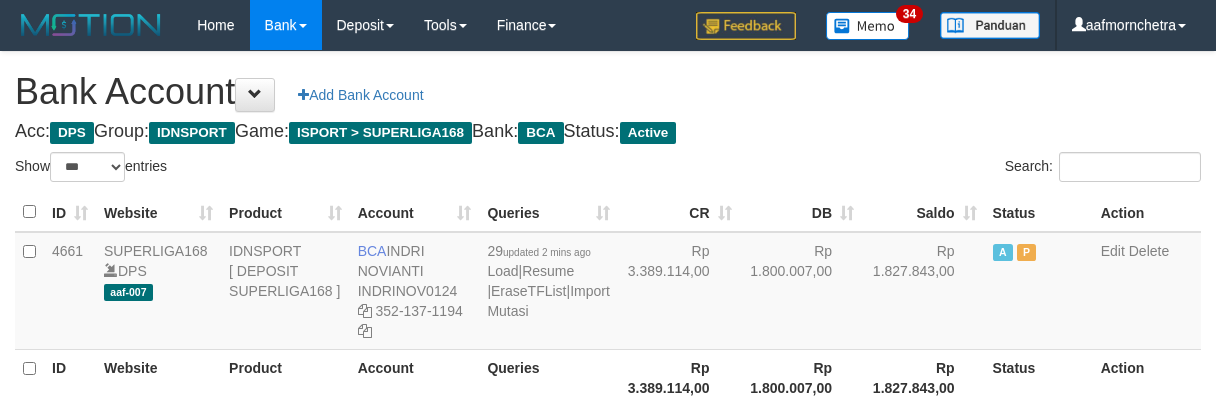 select on "***" 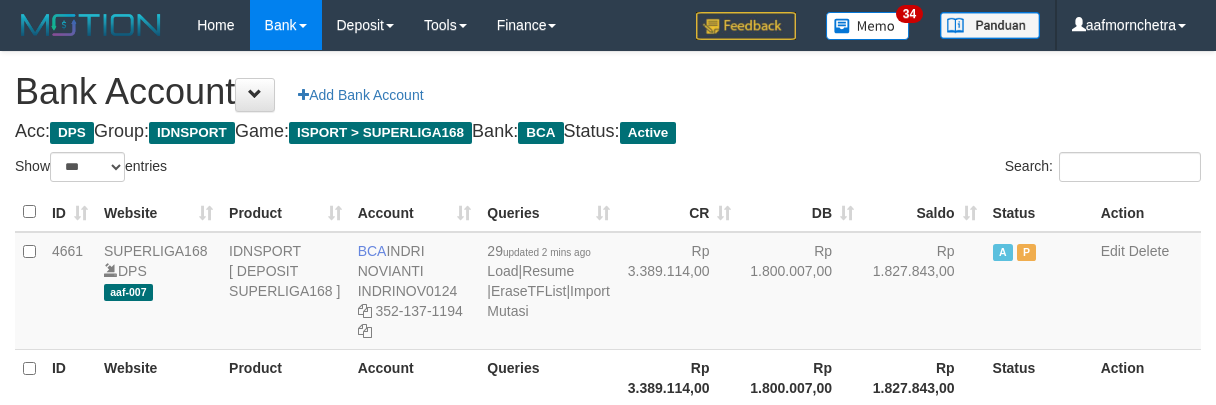 scroll, scrollTop: 145, scrollLeft: 0, axis: vertical 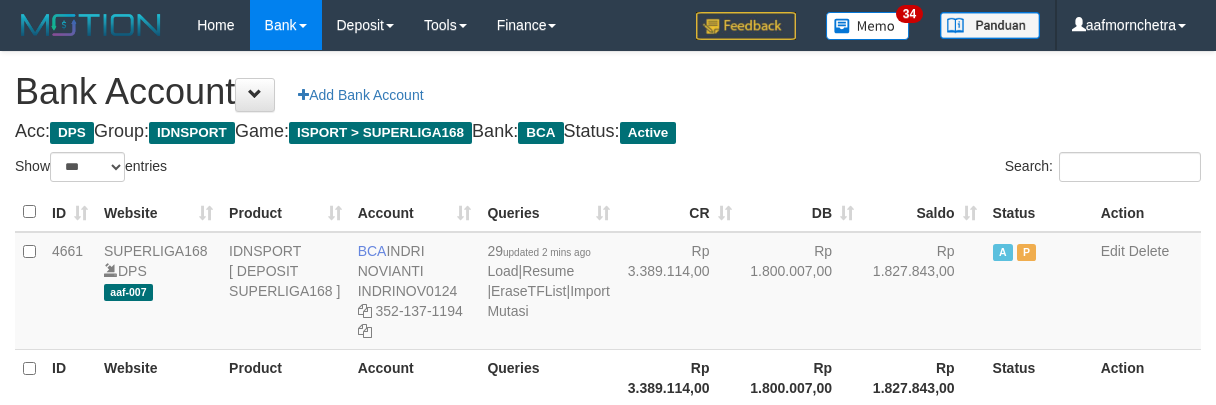 select on "***" 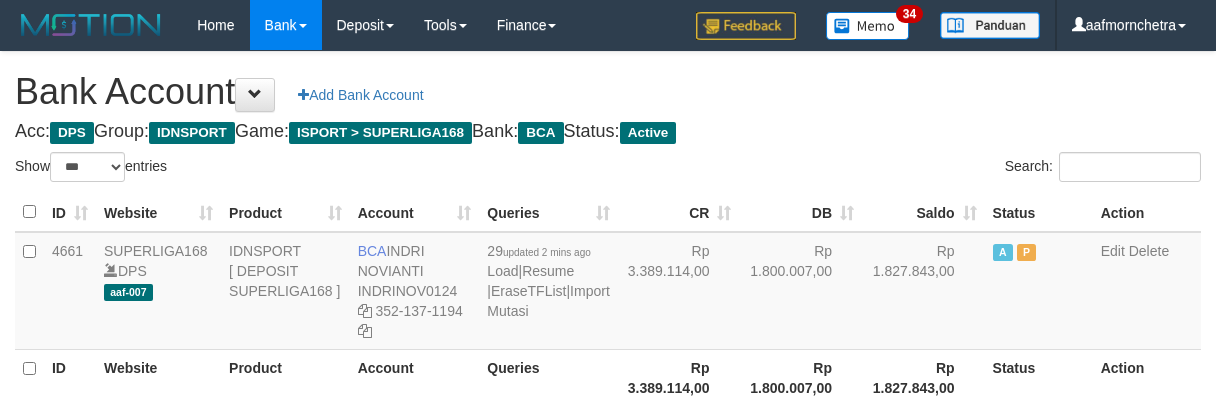 scroll, scrollTop: 145, scrollLeft: 0, axis: vertical 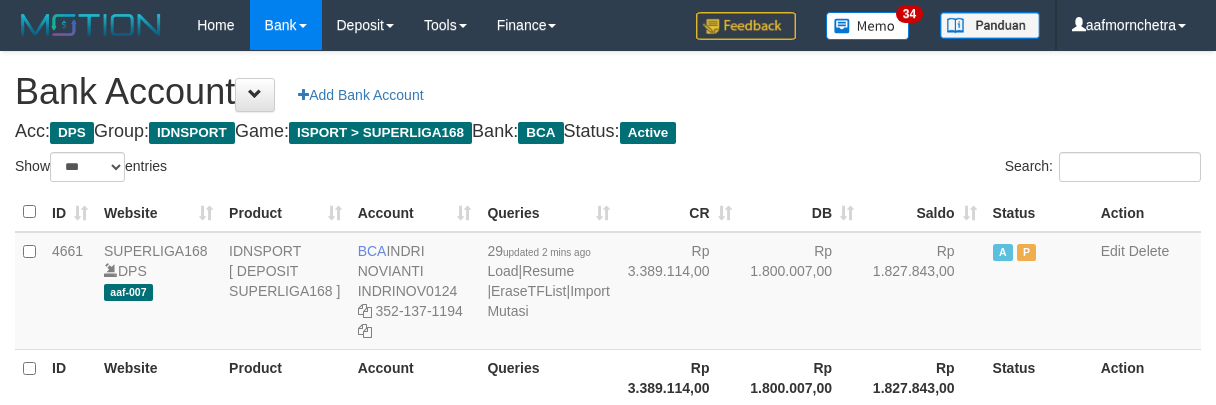 select on "***" 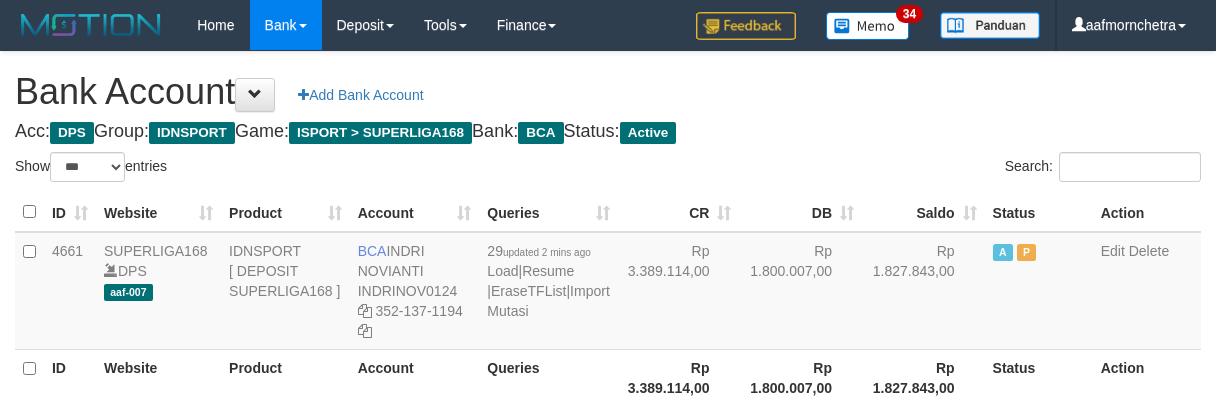 scroll, scrollTop: 145, scrollLeft: 0, axis: vertical 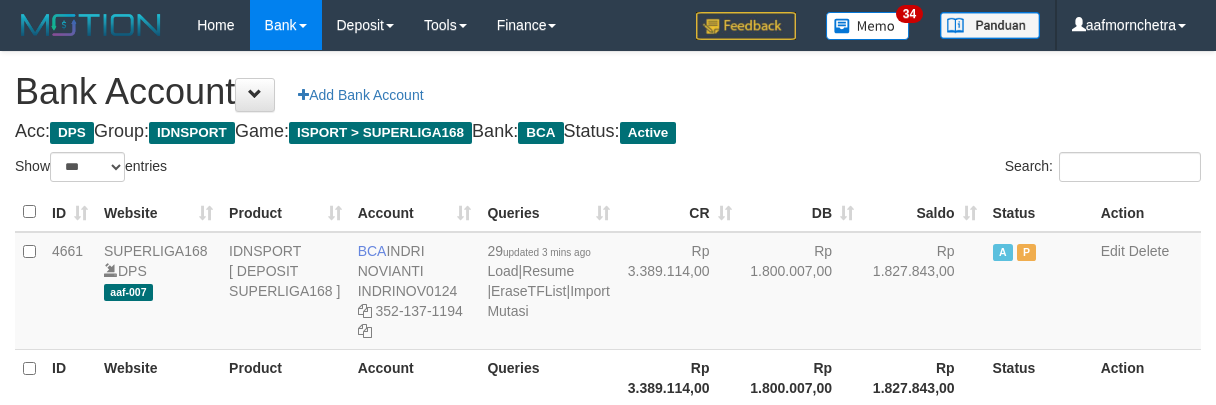 select on "***" 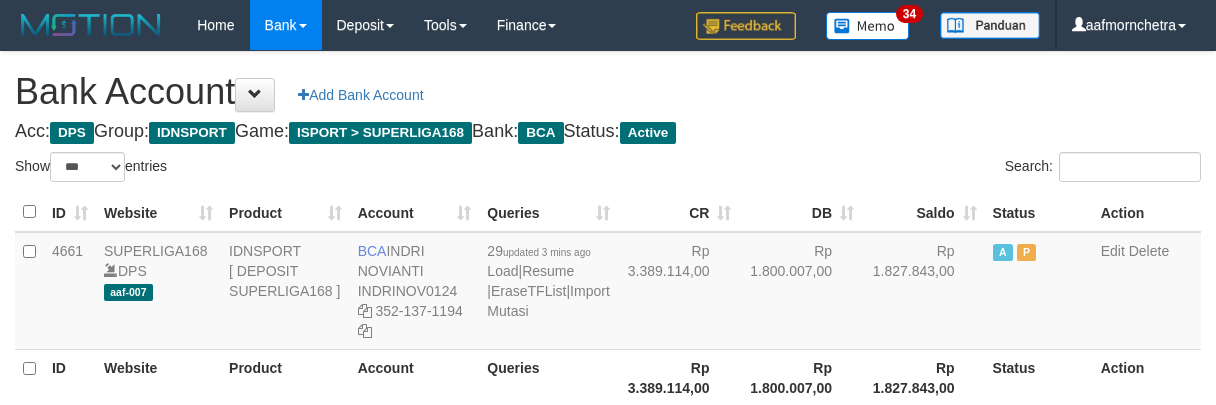 scroll, scrollTop: 145, scrollLeft: 0, axis: vertical 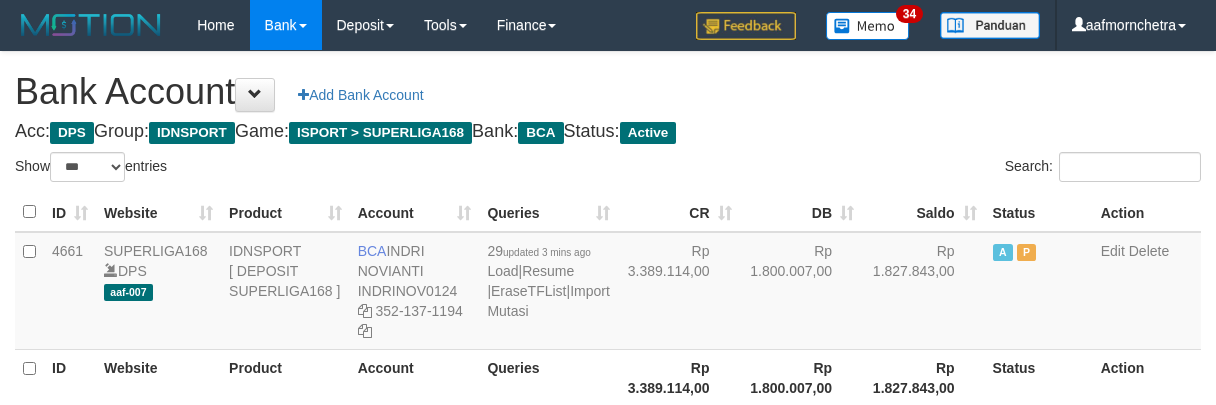 select on "***" 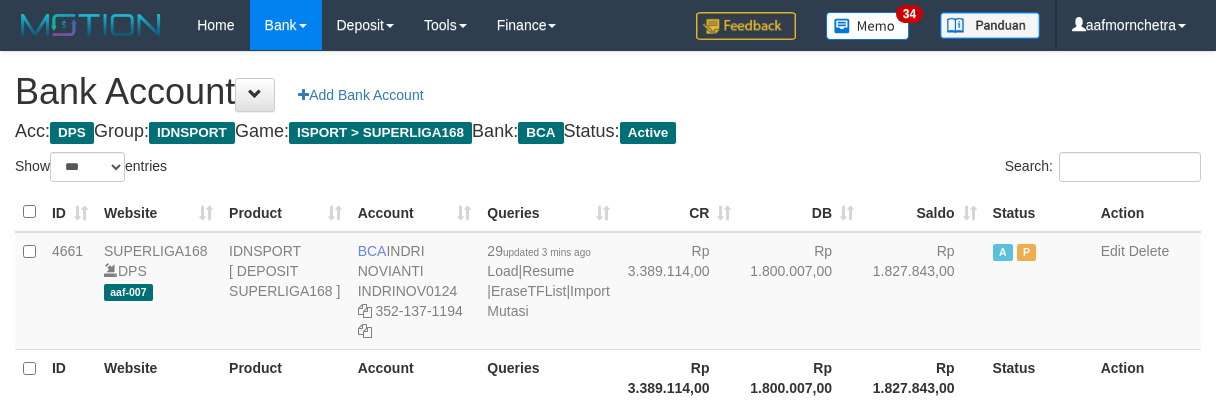 scroll, scrollTop: 145, scrollLeft: 0, axis: vertical 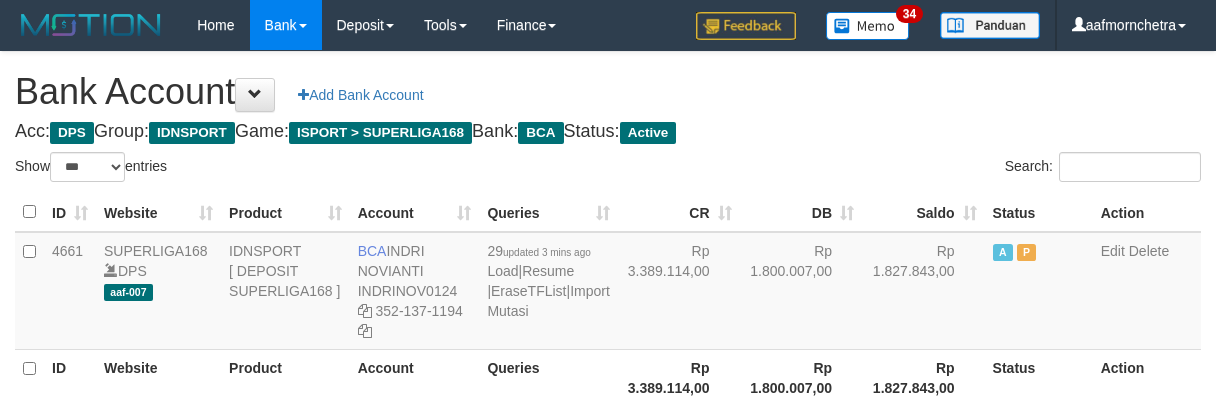 select on "***" 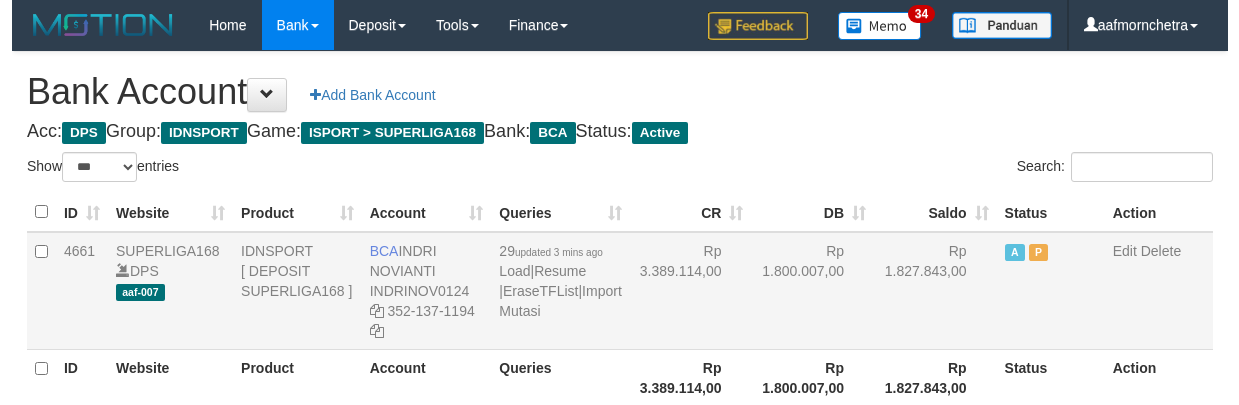 scroll, scrollTop: 145, scrollLeft: 0, axis: vertical 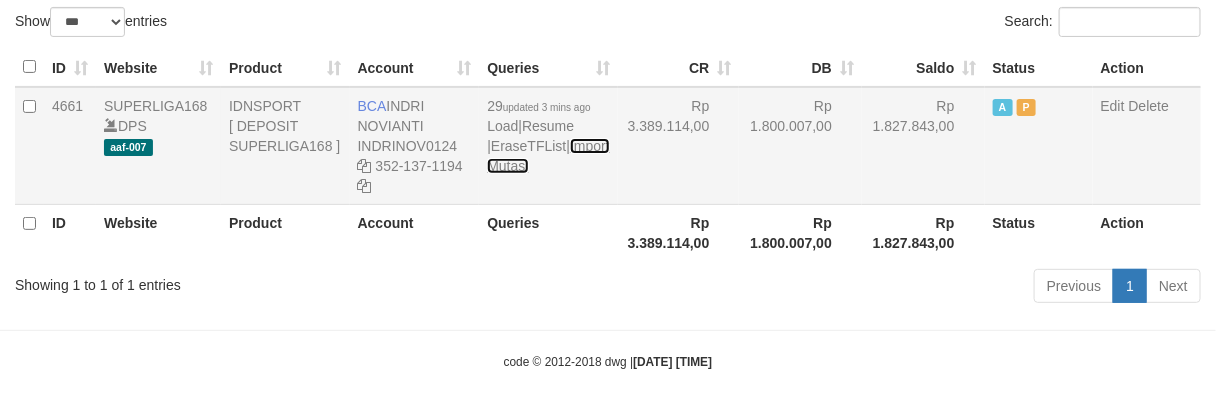 click on "Import Mutasi" at bounding box center (548, 156) 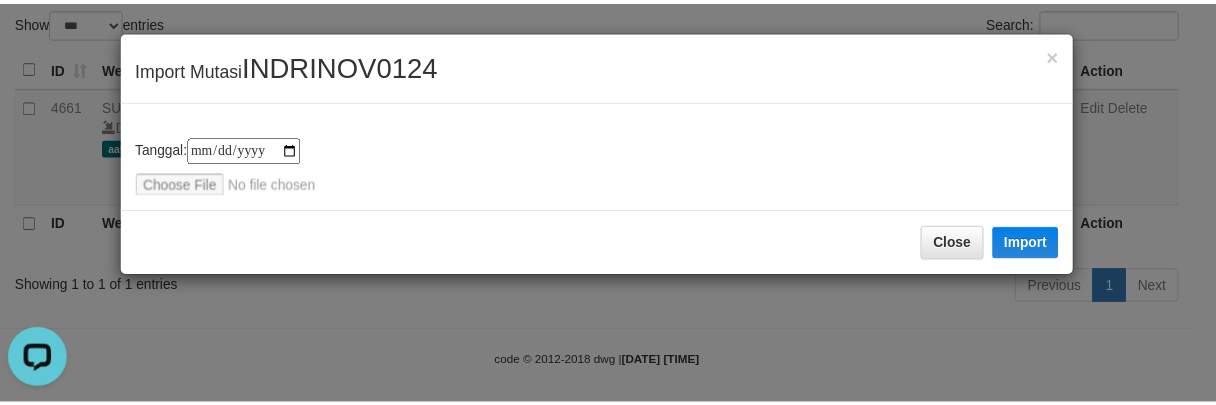 scroll, scrollTop: 0, scrollLeft: 0, axis: both 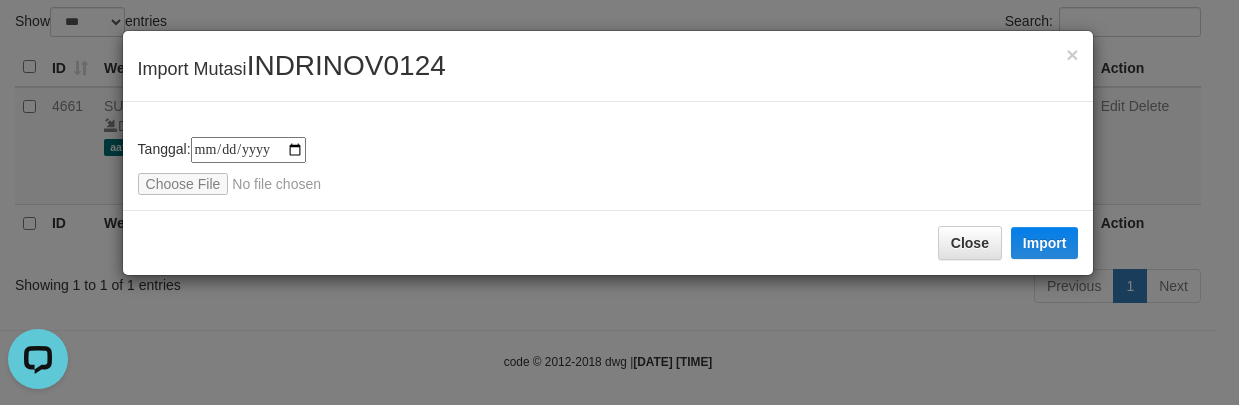 type on "**********" 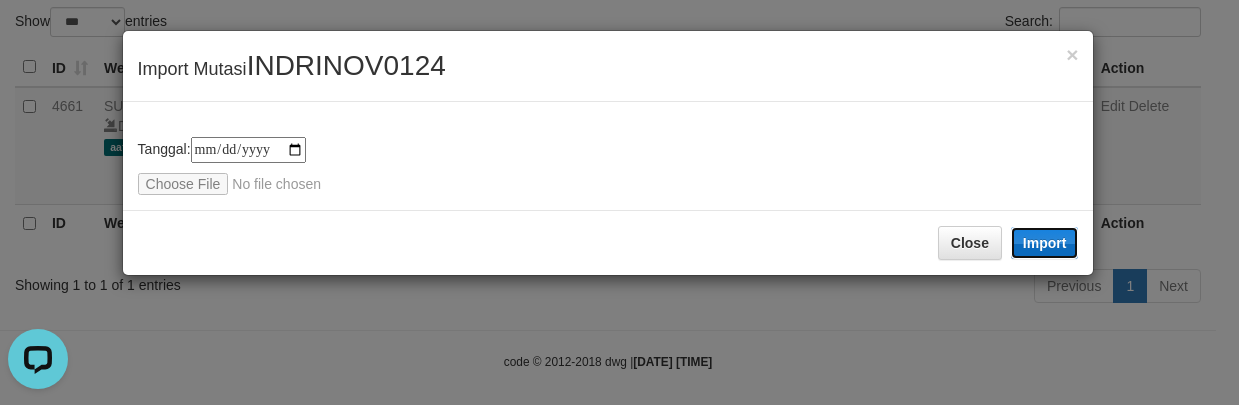 click on "Import" at bounding box center (1045, 243) 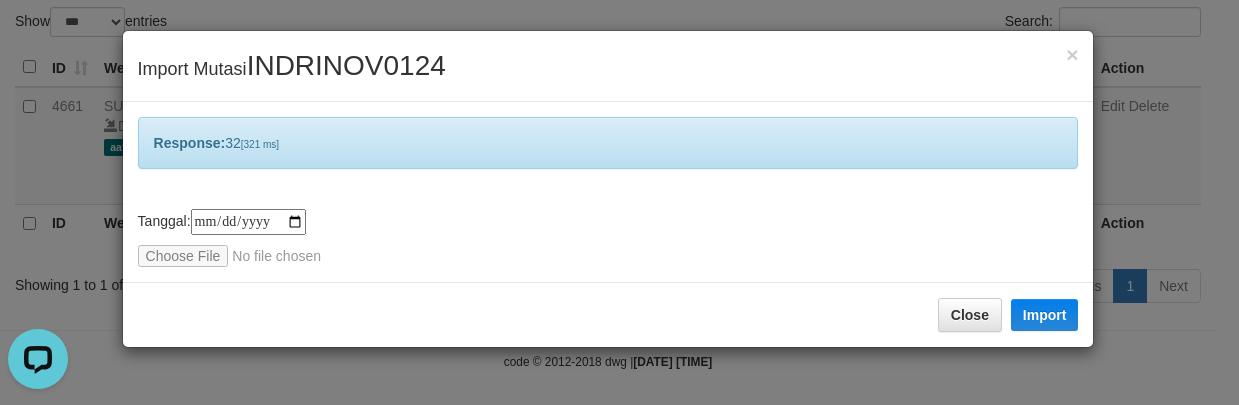 click on "Close
Import" at bounding box center [608, 314] 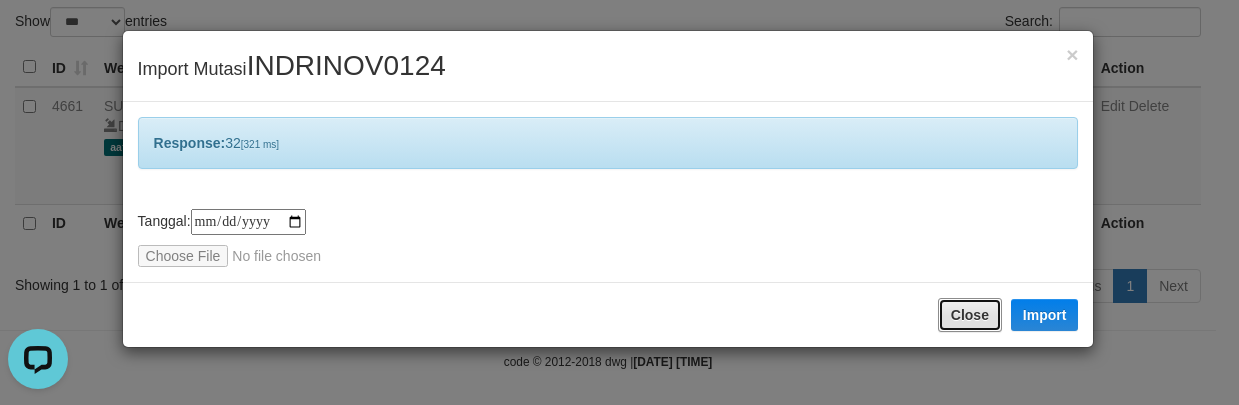 drag, startPoint x: 984, startPoint y: 301, endPoint x: 814, endPoint y: 244, distance: 179.30142 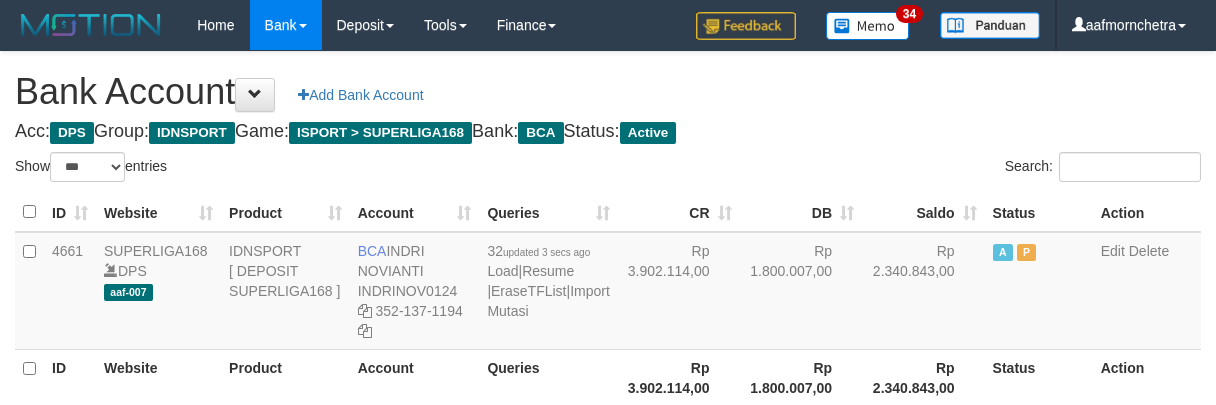 select on "***" 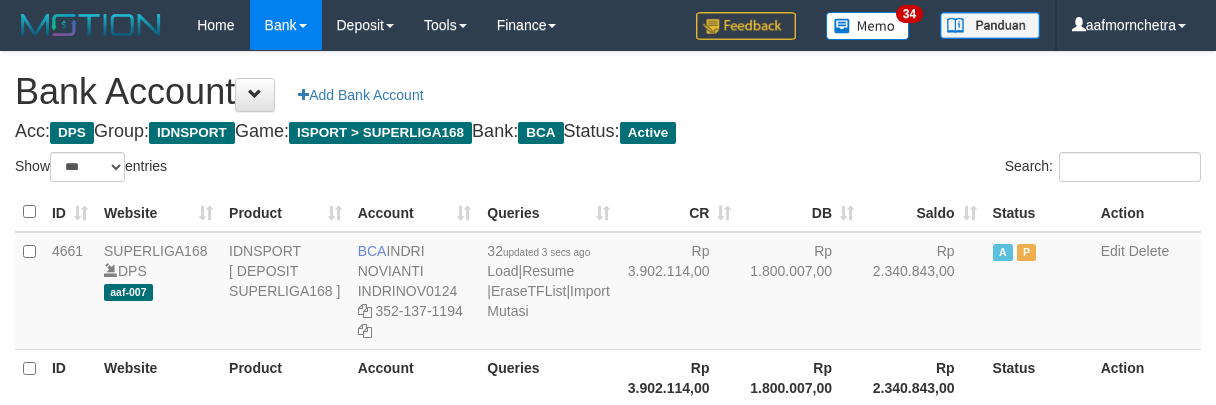 scroll, scrollTop: 145, scrollLeft: 0, axis: vertical 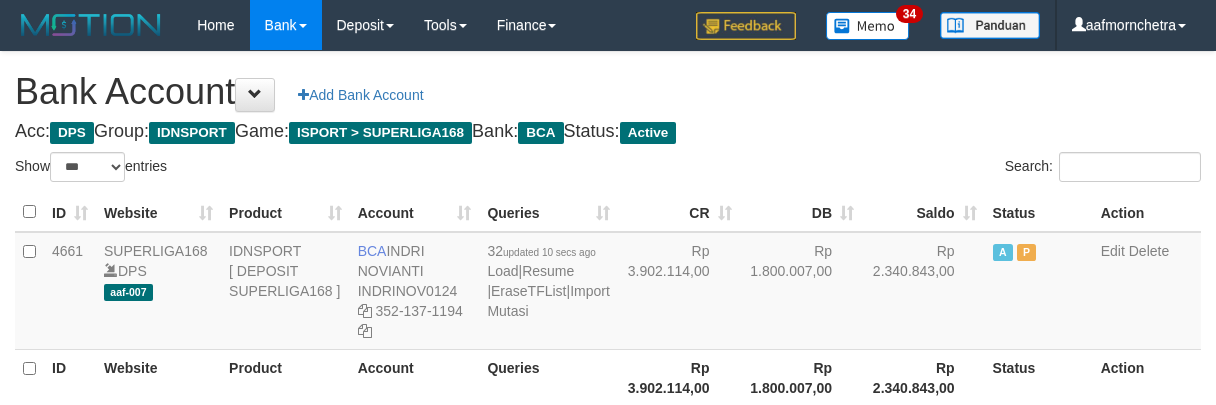 select on "***" 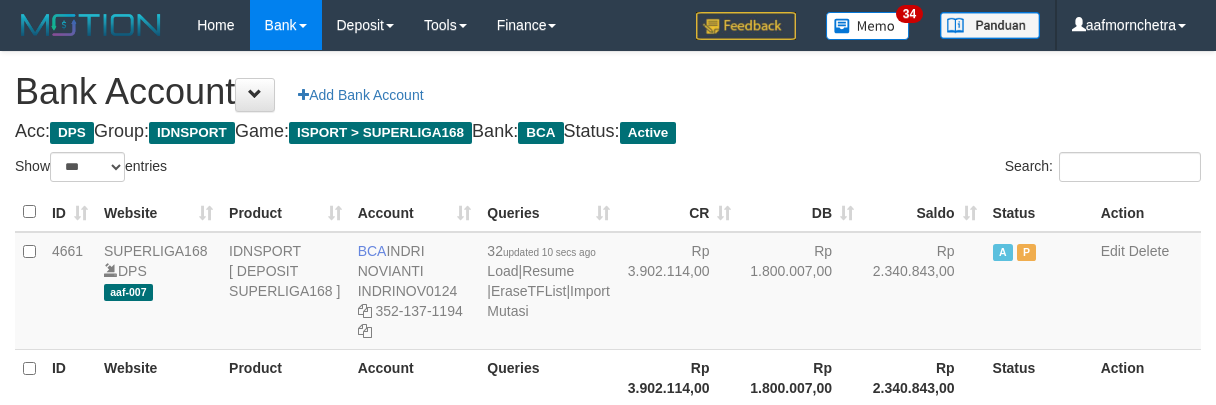 scroll, scrollTop: 145, scrollLeft: 0, axis: vertical 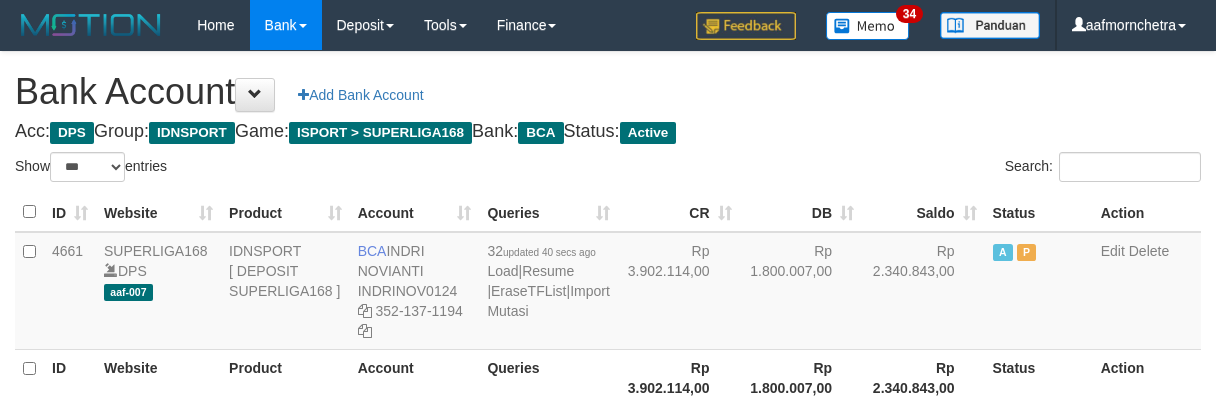 select on "***" 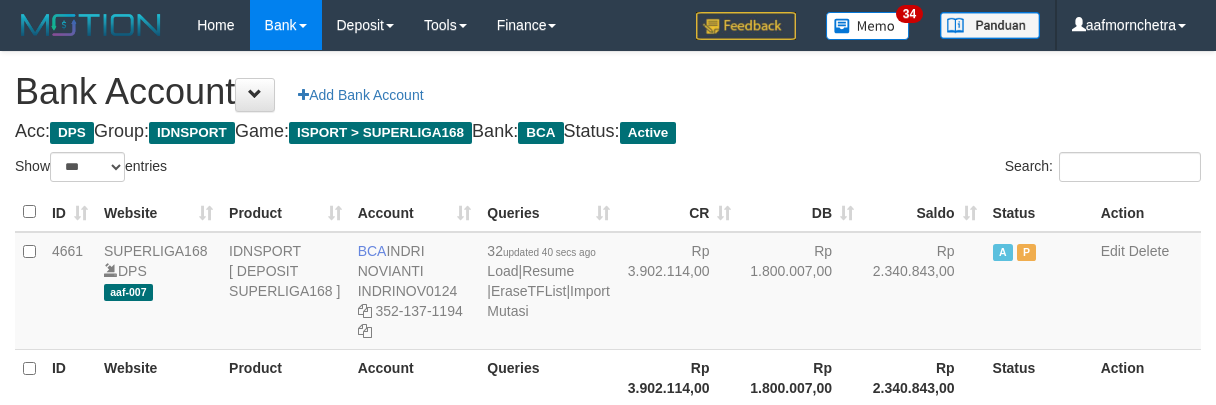 scroll, scrollTop: 145, scrollLeft: 0, axis: vertical 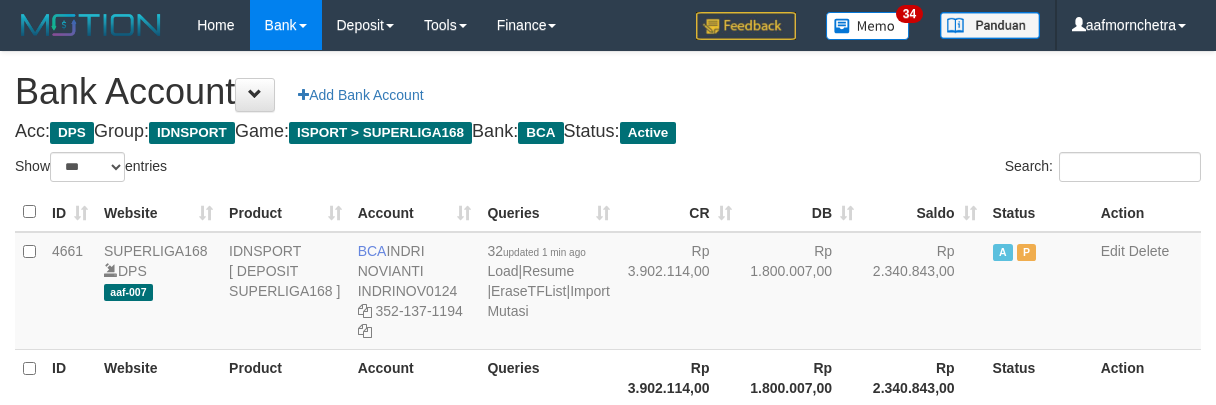 select on "***" 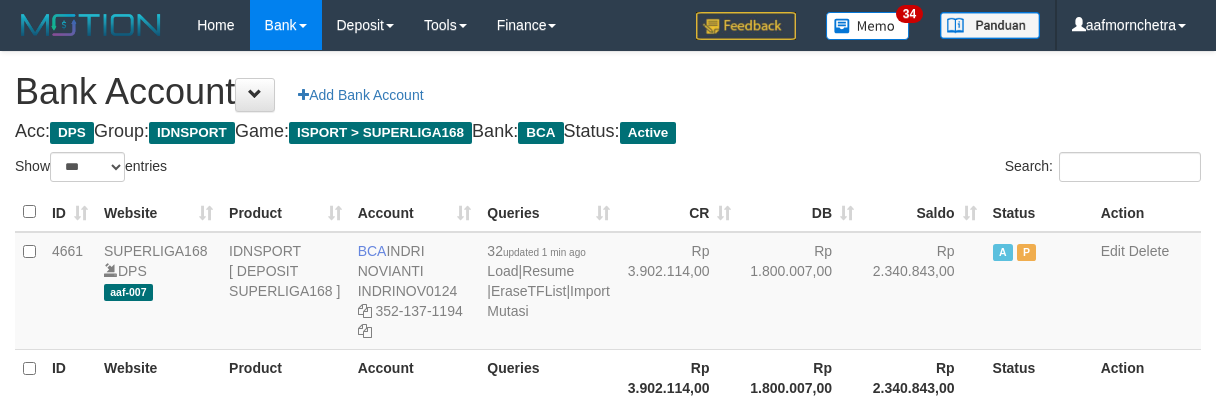 scroll, scrollTop: 145, scrollLeft: 0, axis: vertical 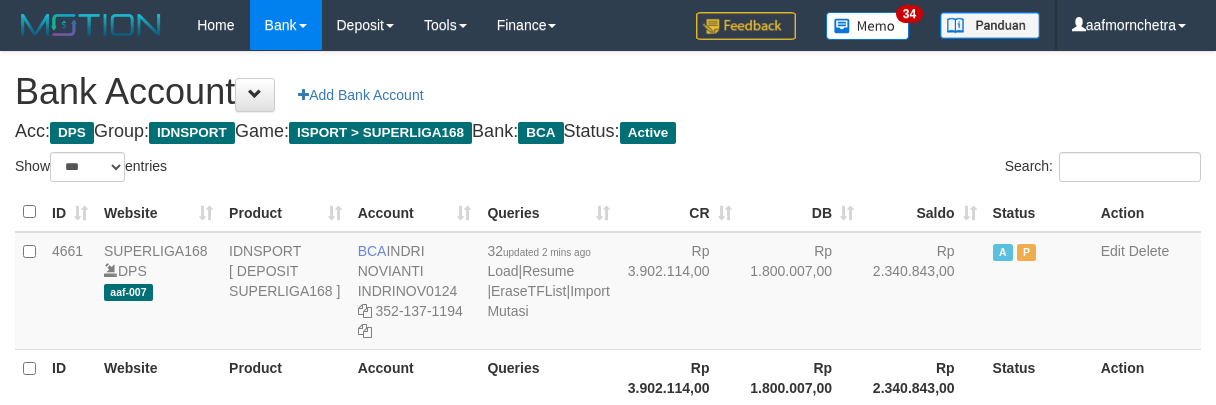select on "***" 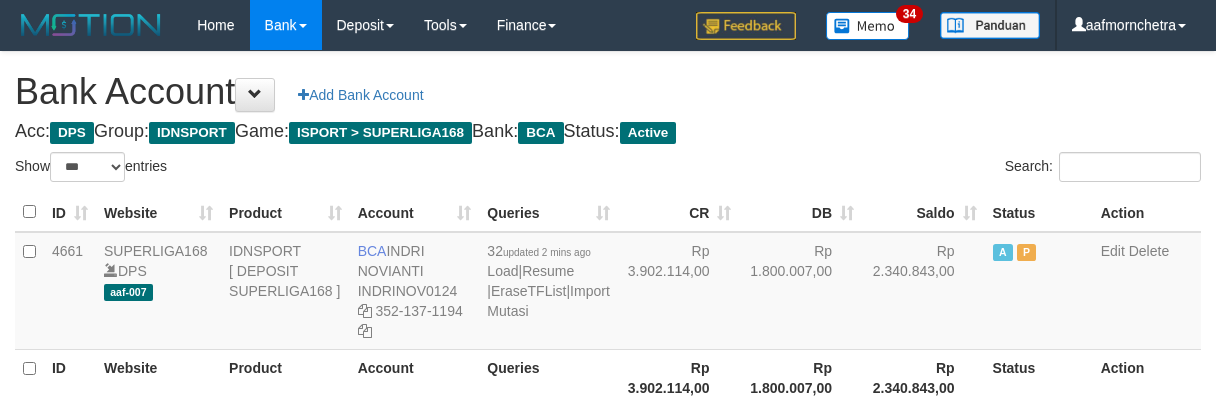scroll, scrollTop: 145, scrollLeft: 0, axis: vertical 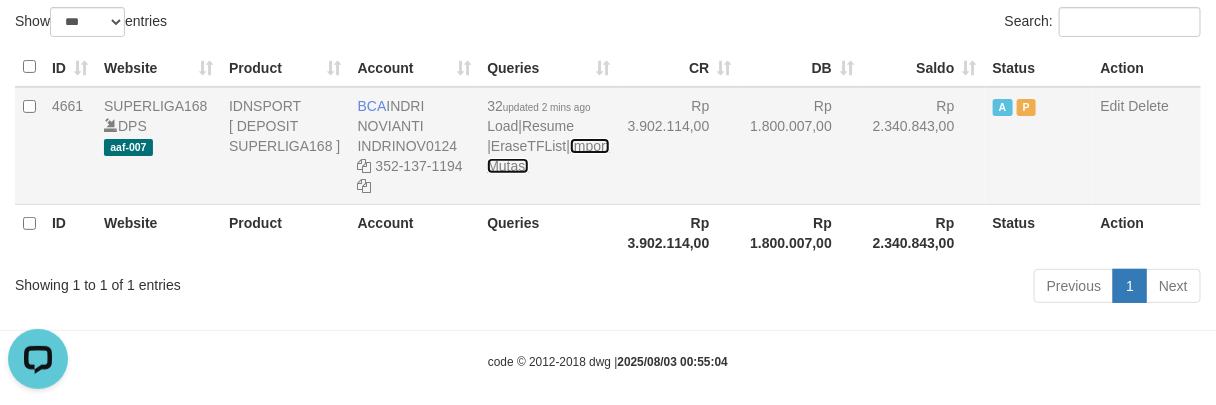 click on "Import Mutasi" at bounding box center (548, 156) 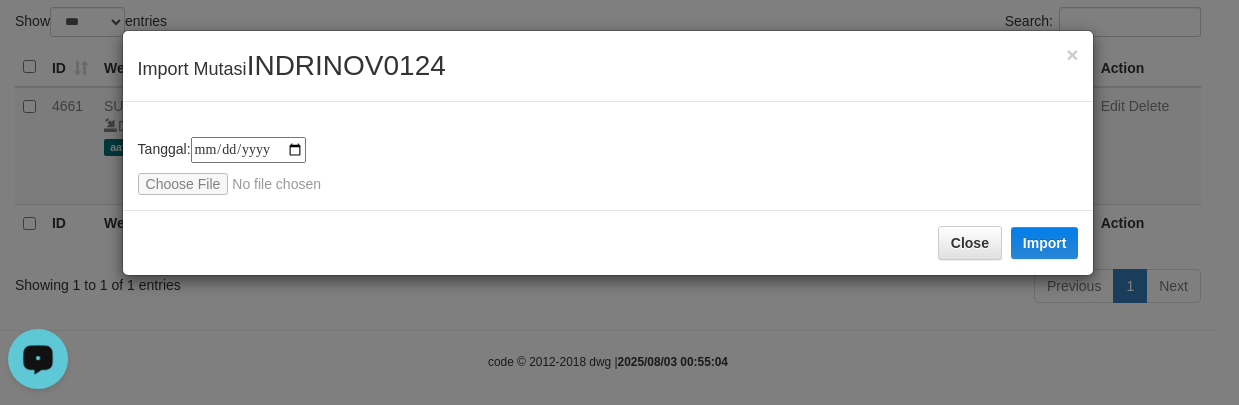 type on "**********" 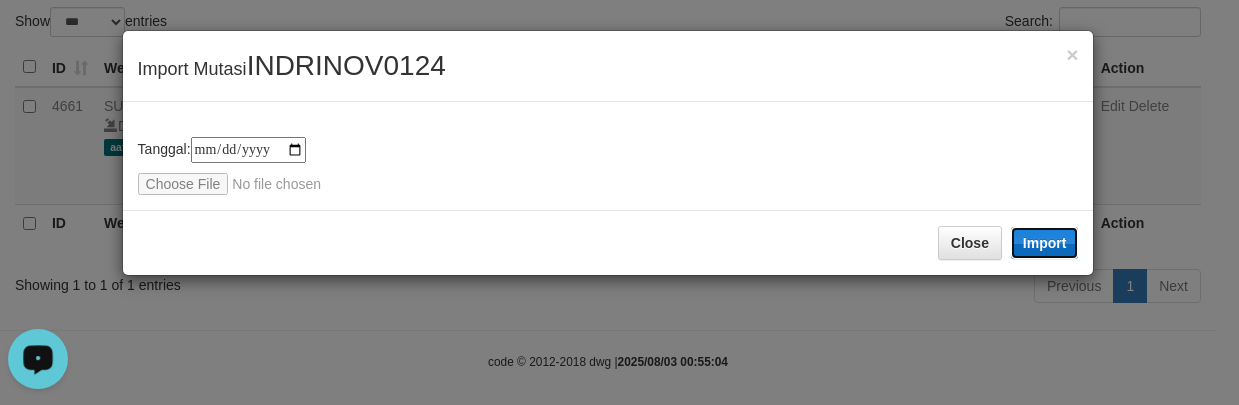 click on "Import" at bounding box center (1045, 243) 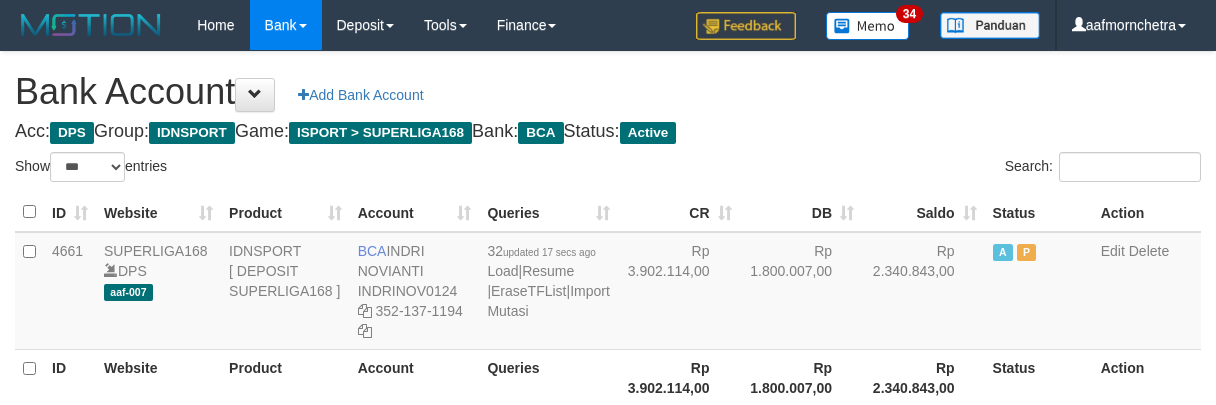 select on "***" 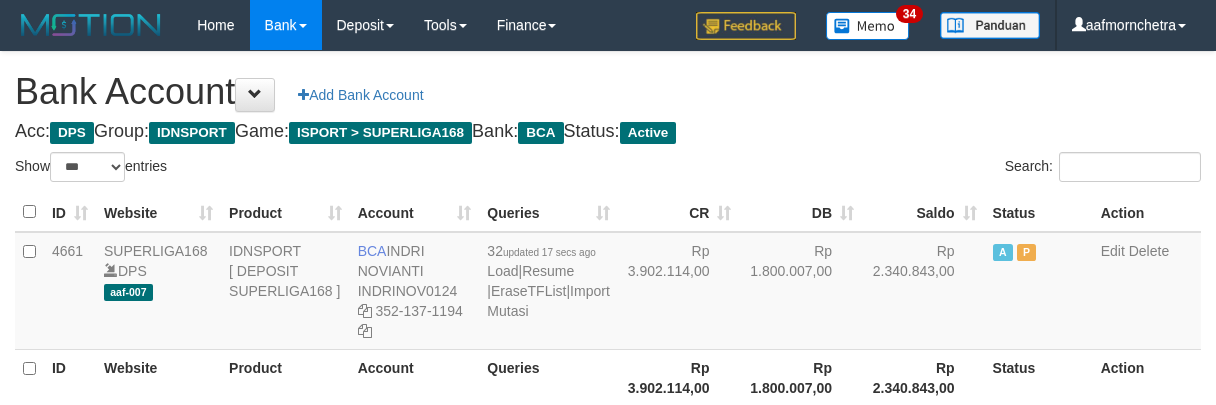 scroll, scrollTop: 145, scrollLeft: 0, axis: vertical 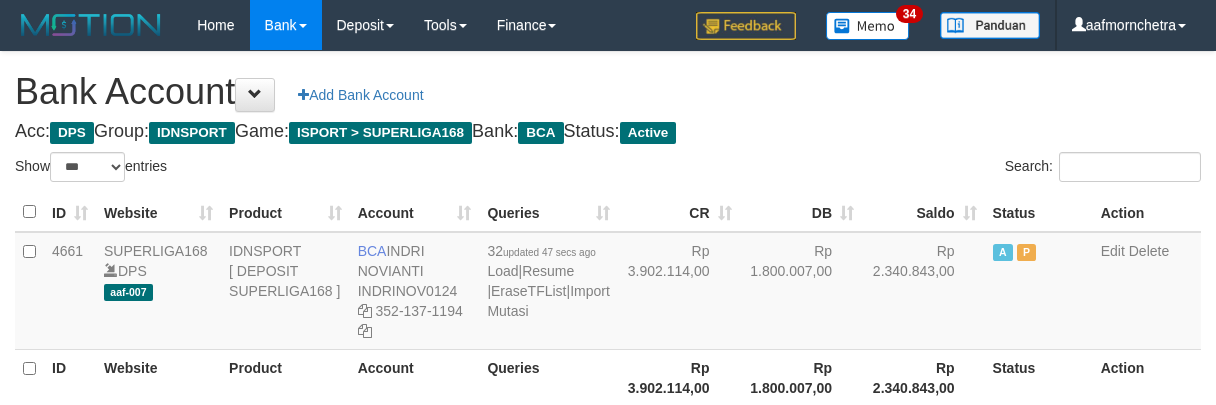 select on "***" 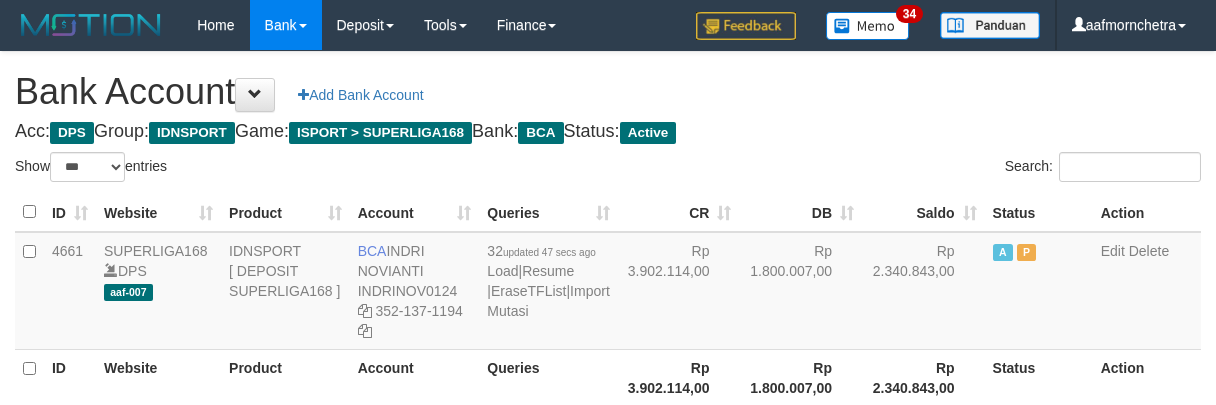 scroll, scrollTop: 145, scrollLeft: 0, axis: vertical 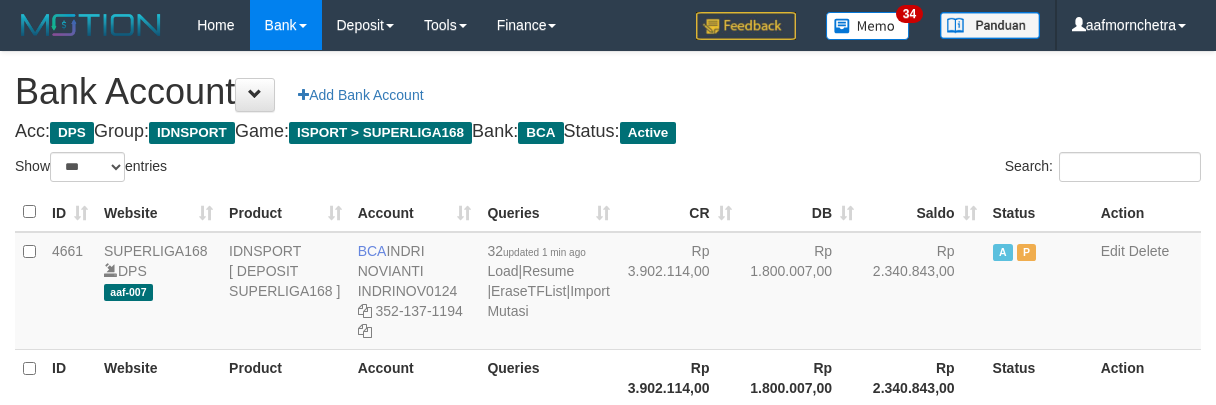 select on "***" 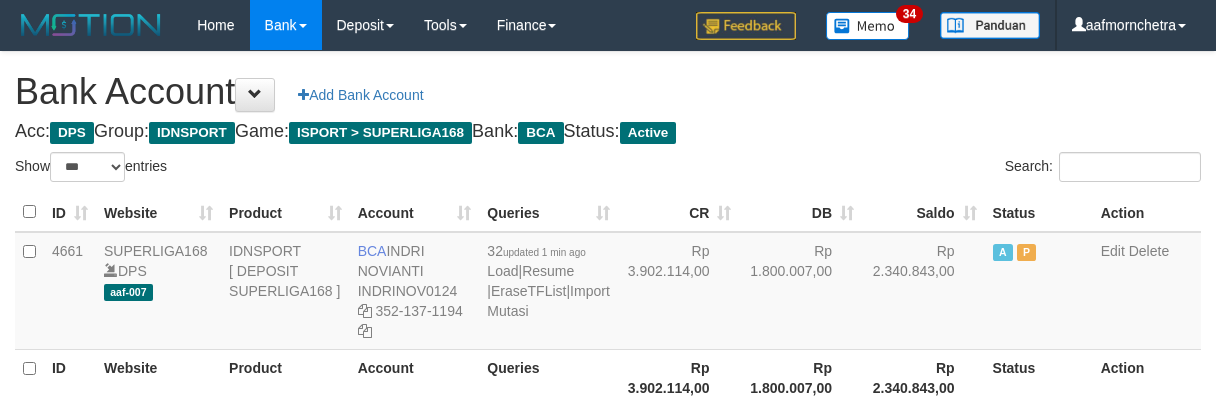 scroll, scrollTop: 145, scrollLeft: 0, axis: vertical 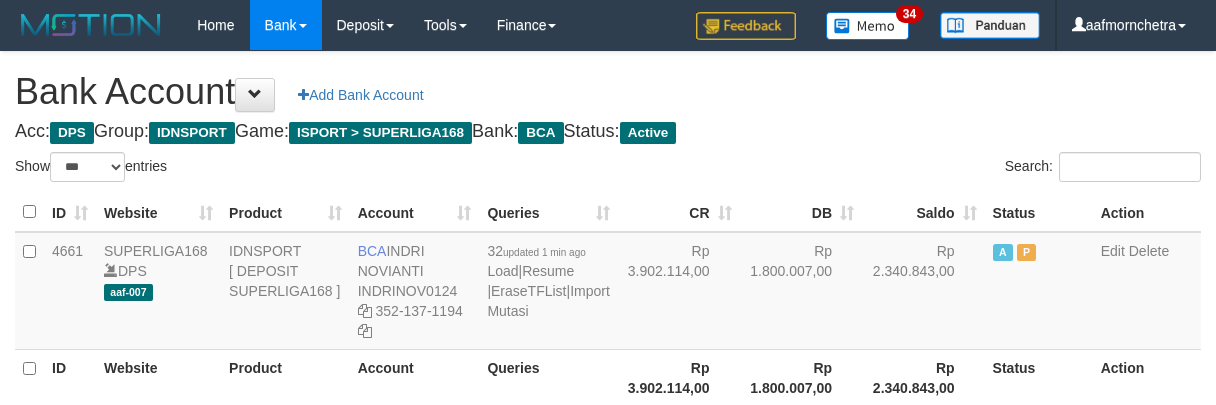 select on "***" 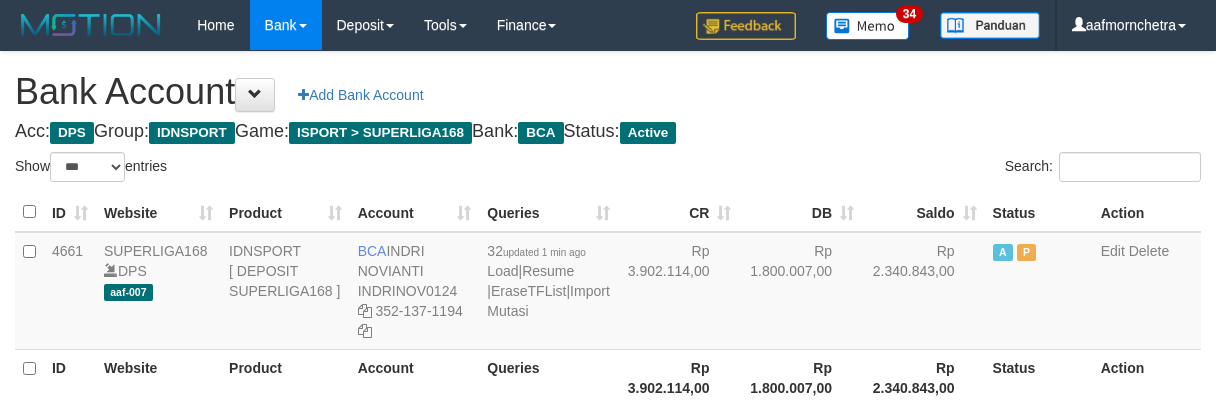 scroll, scrollTop: 145, scrollLeft: 0, axis: vertical 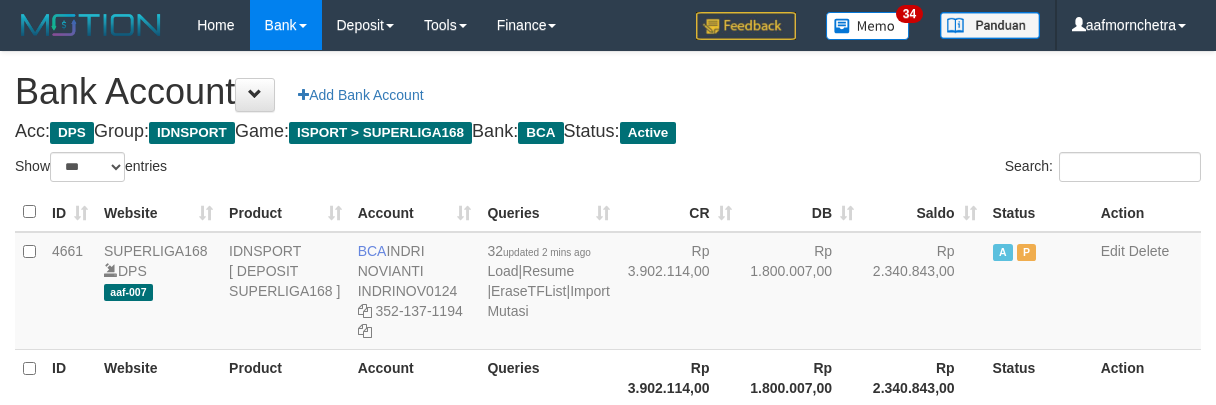 select on "***" 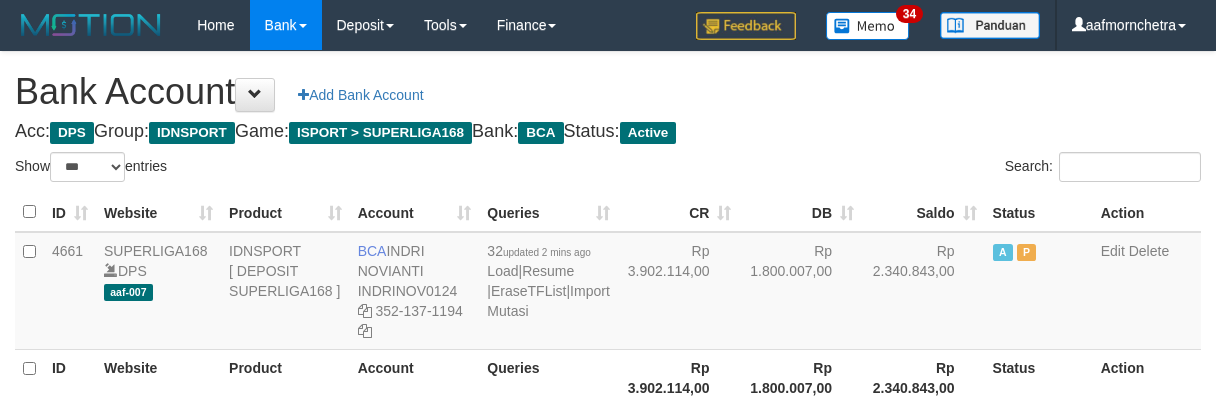 scroll, scrollTop: 145, scrollLeft: 0, axis: vertical 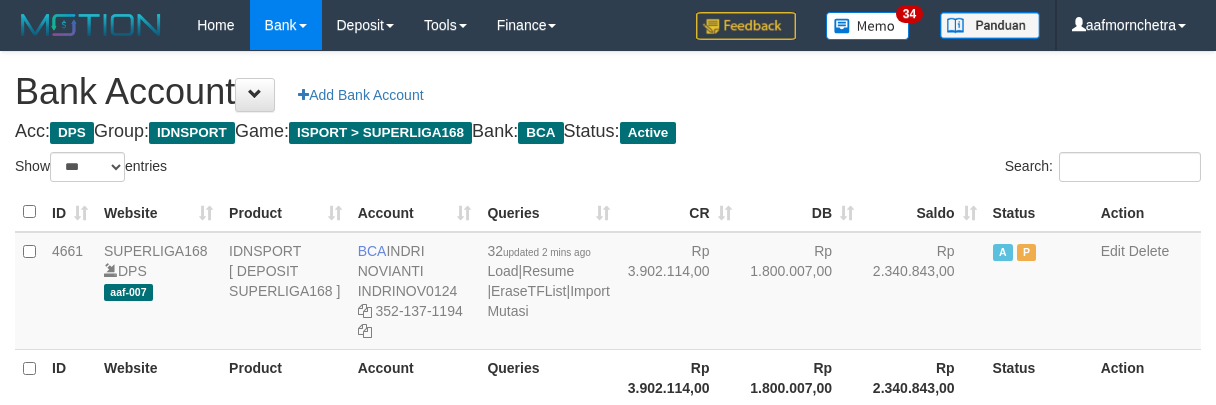 select on "***" 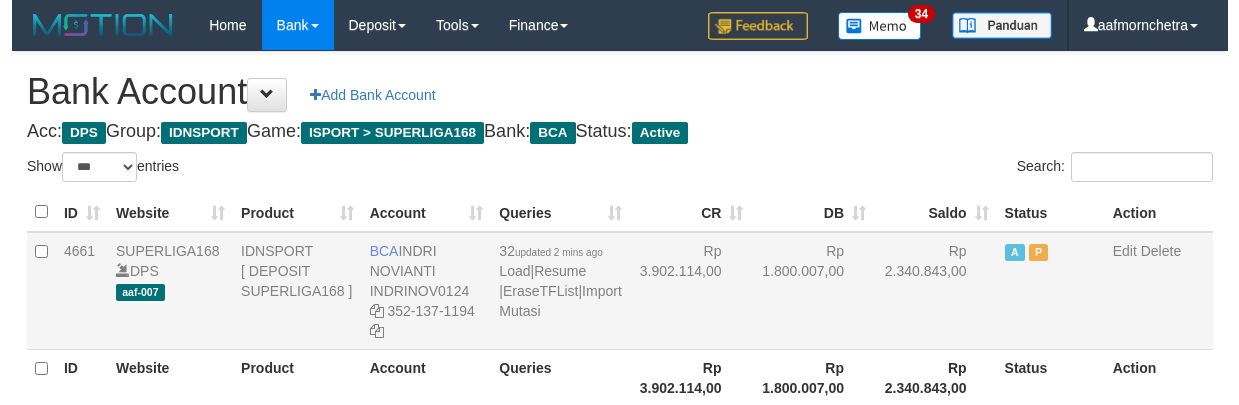 scroll, scrollTop: 145, scrollLeft: 0, axis: vertical 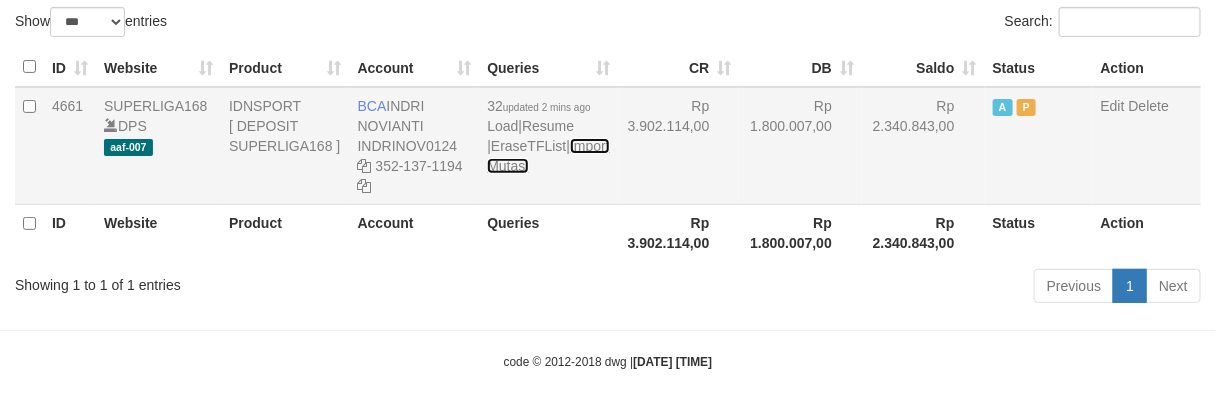 click on "Import Mutasi" at bounding box center (548, 156) 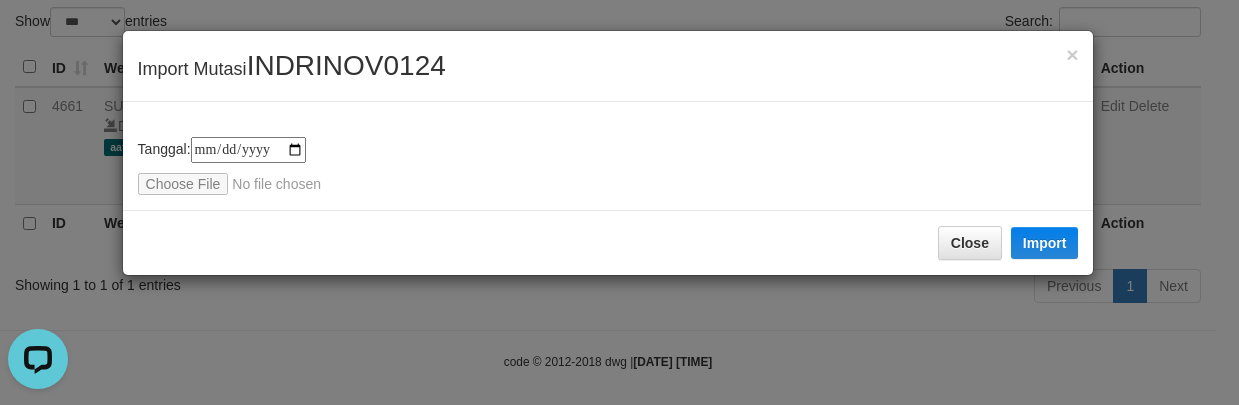 scroll, scrollTop: 0, scrollLeft: 0, axis: both 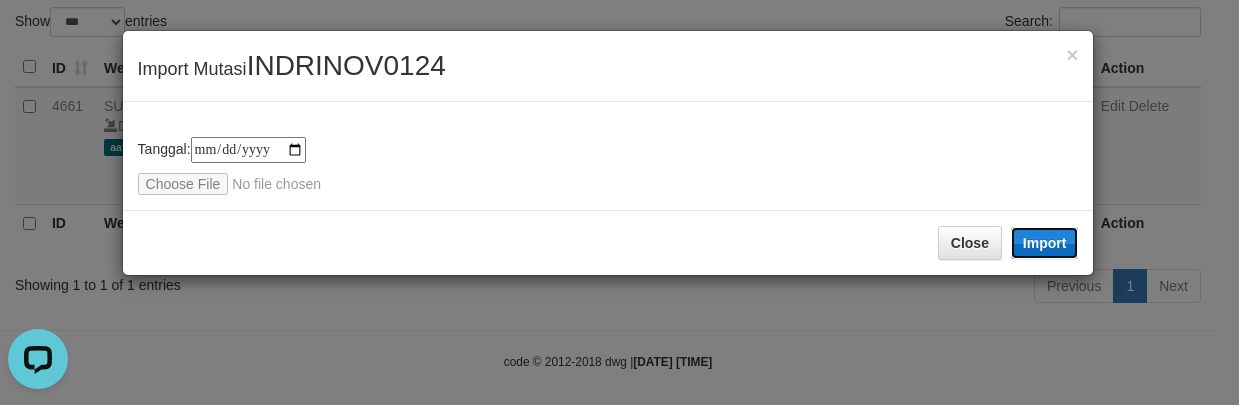 click on "Import" at bounding box center [1045, 243] 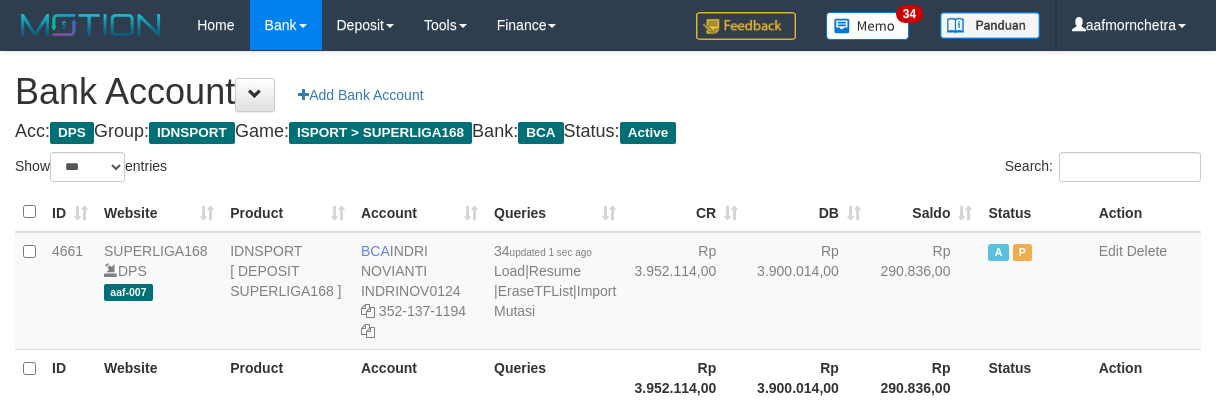 select on "***" 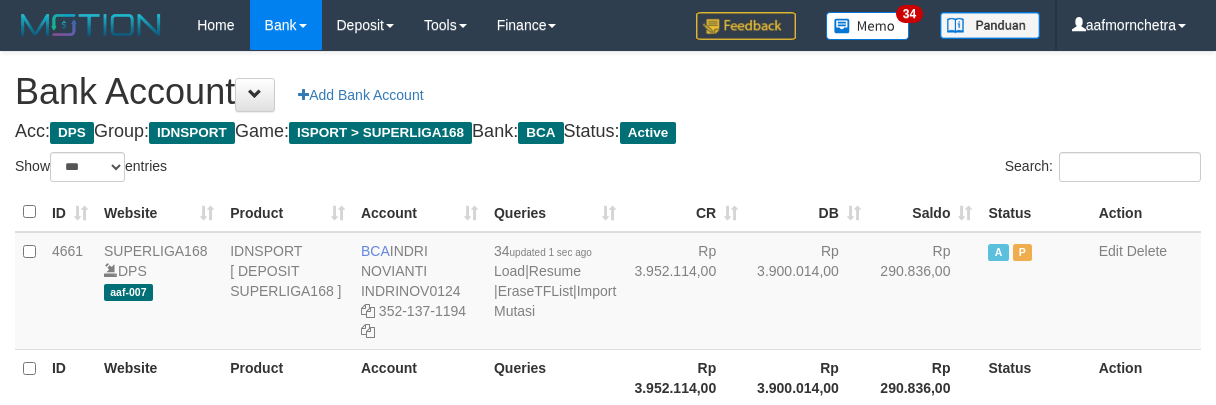 scroll, scrollTop: 145, scrollLeft: 0, axis: vertical 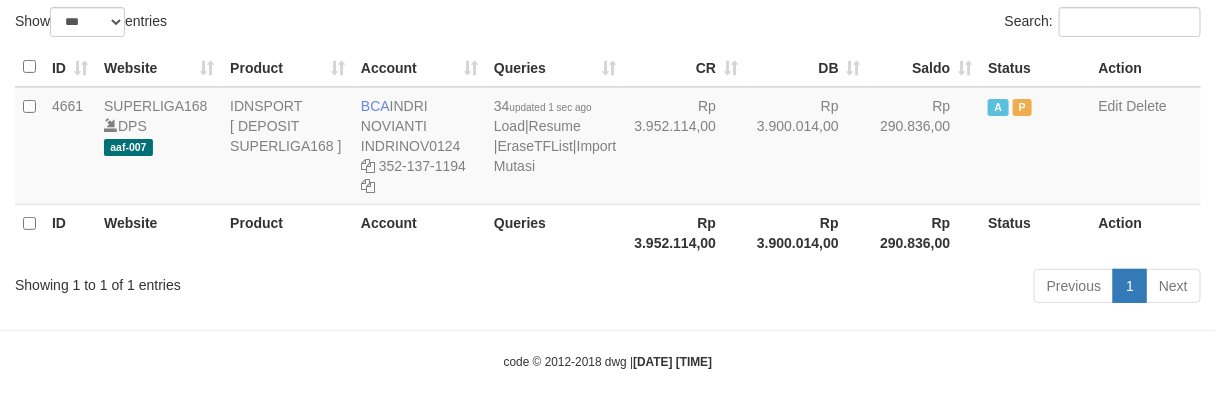 click on "Showing 1 to 1 of 1 entries Previous 1 Next" at bounding box center (608, 288) 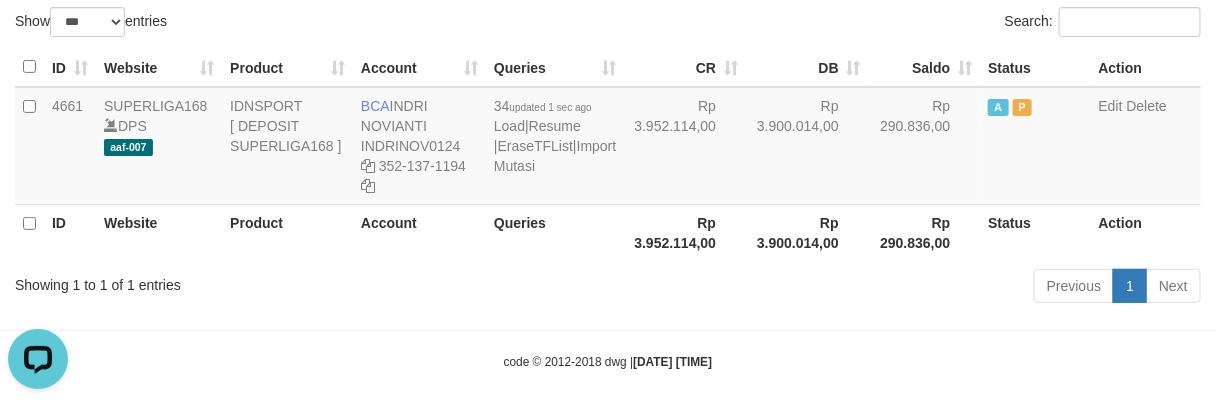 scroll, scrollTop: 0, scrollLeft: 0, axis: both 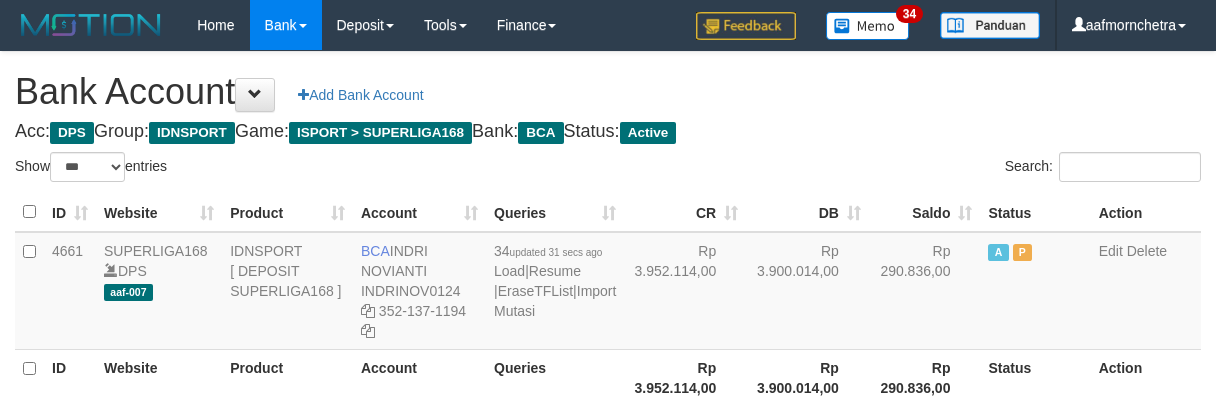 select on "***" 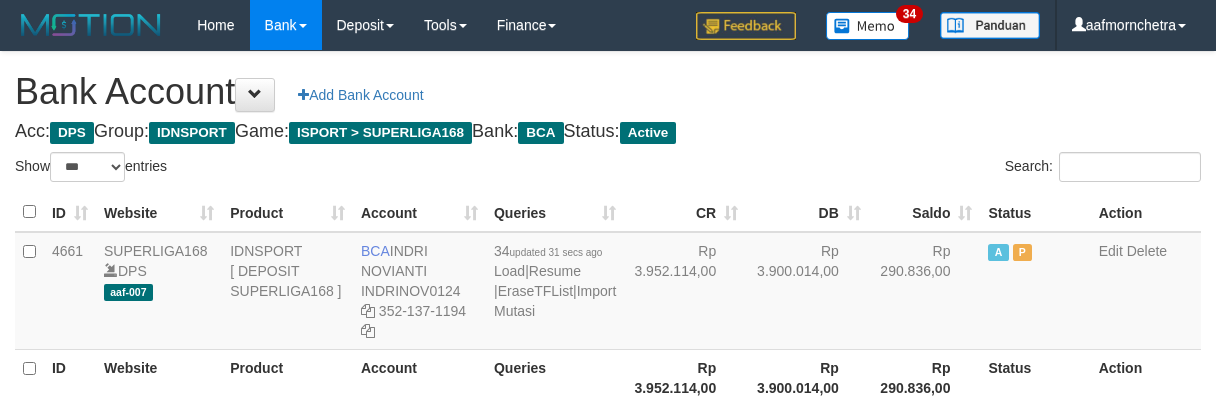 scroll, scrollTop: 145, scrollLeft: 0, axis: vertical 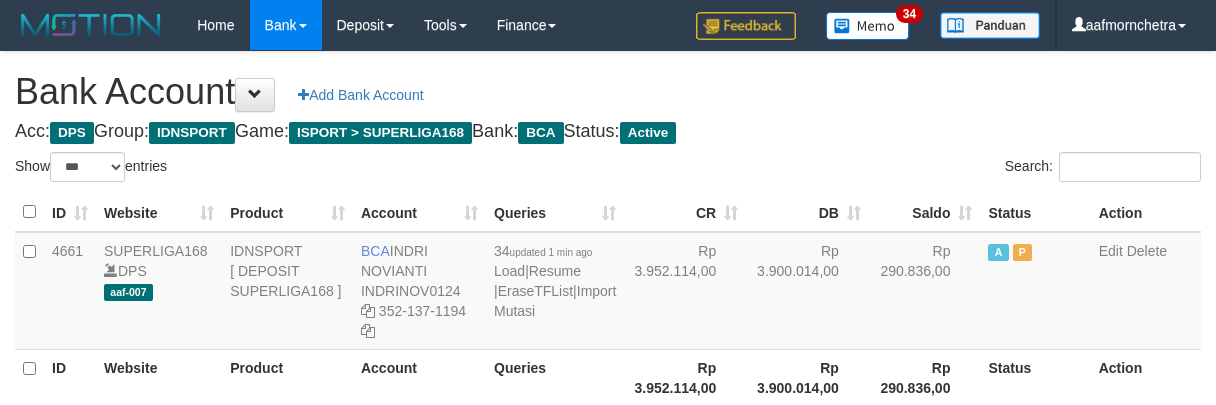 select on "***" 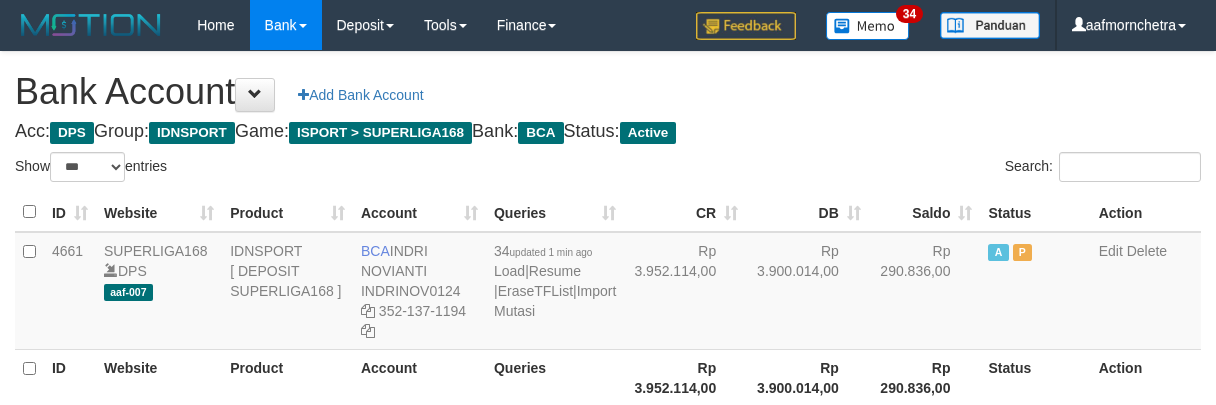 scroll, scrollTop: 145, scrollLeft: 0, axis: vertical 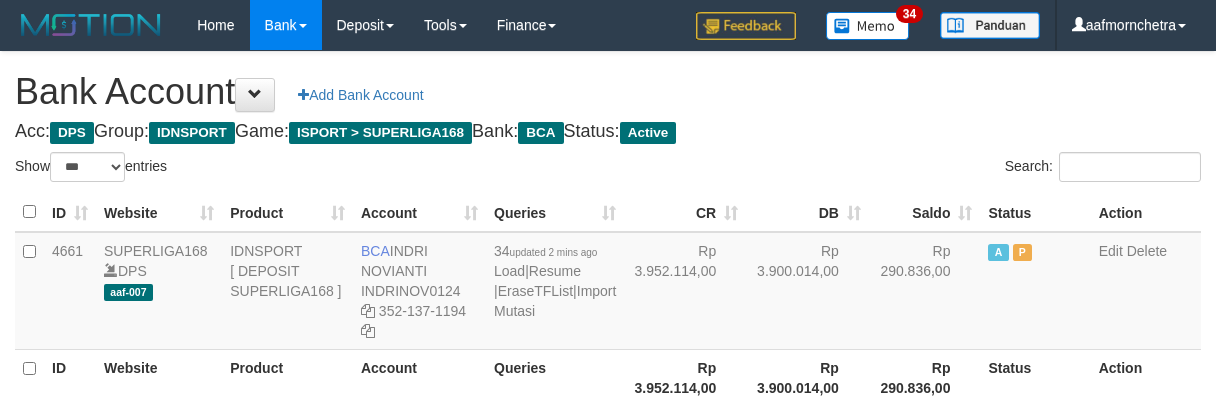 select on "***" 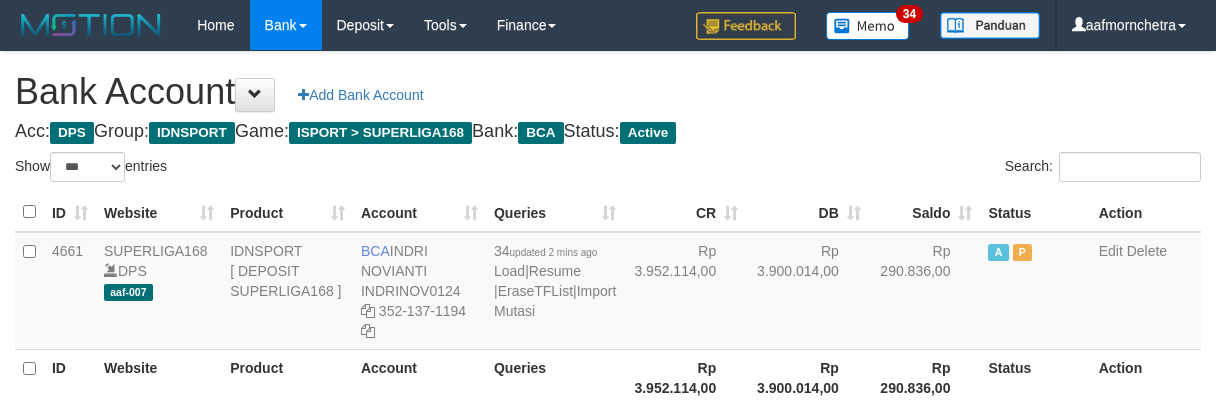 scroll, scrollTop: 145, scrollLeft: 0, axis: vertical 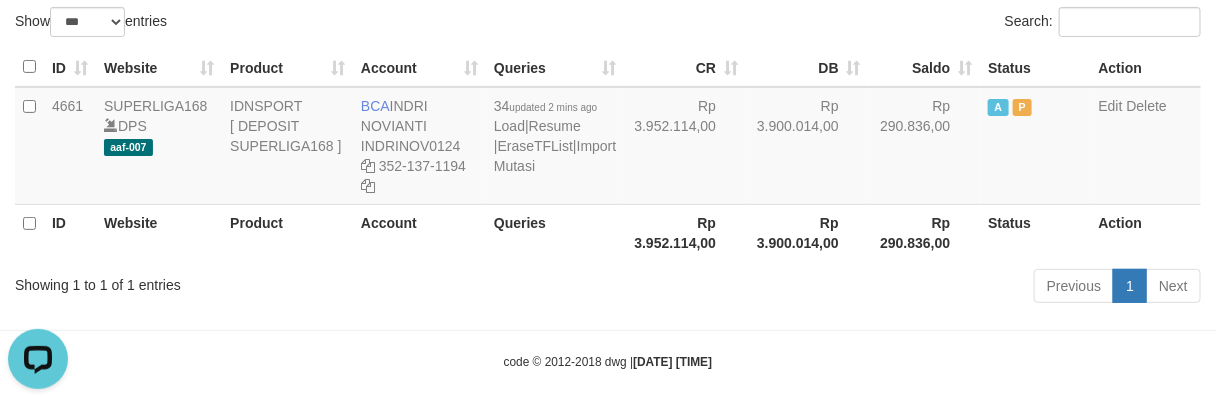 drag, startPoint x: 687, startPoint y: 286, endPoint x: 661, endPoint y: 261, distance: 36.069378 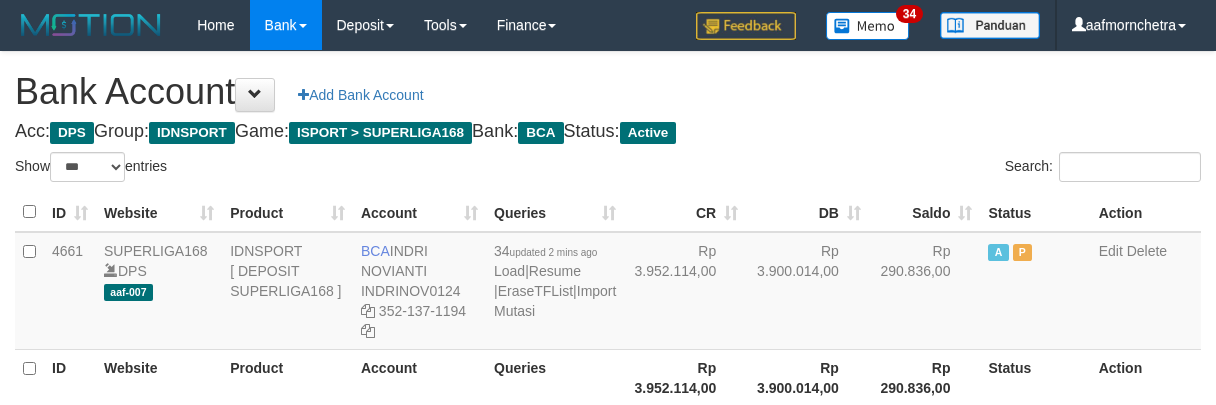 select on "***" 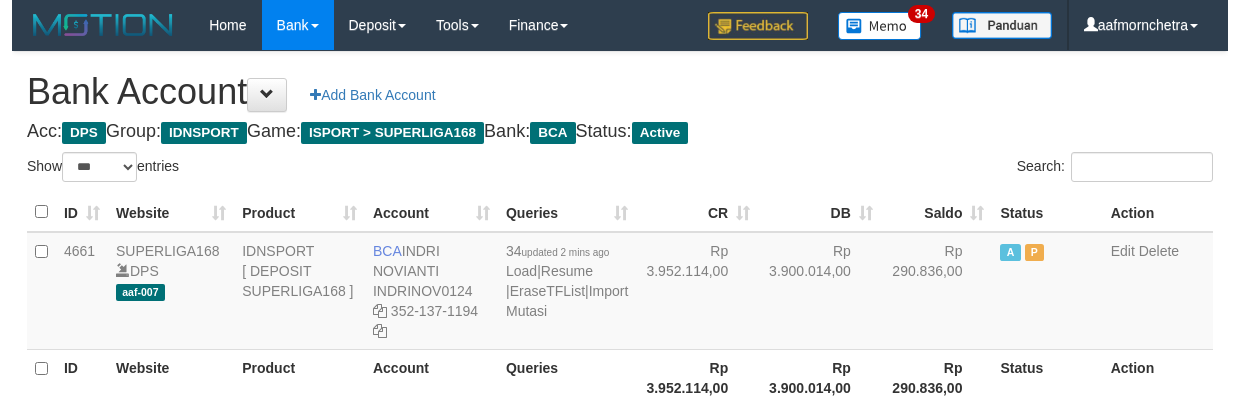 scroll, scrollTop: 145, scrollLeft: 0, axis: vertical 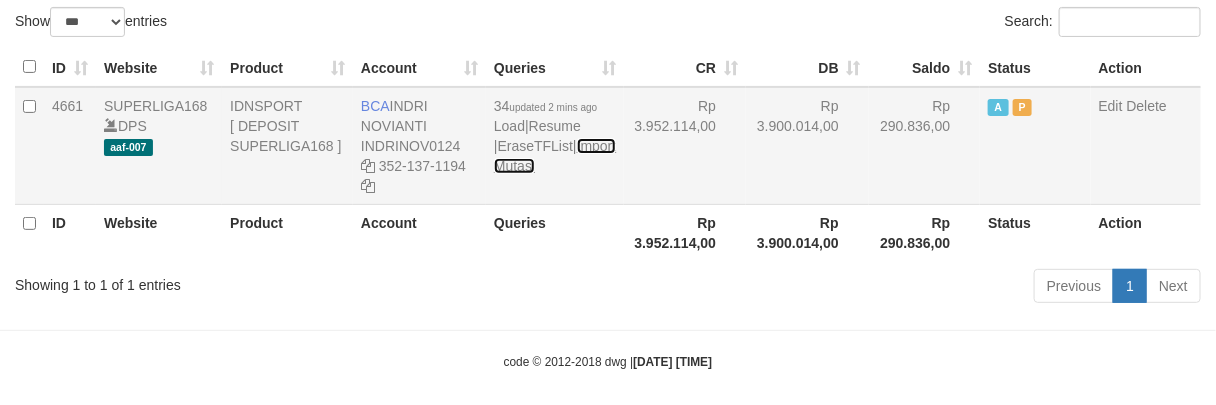 click on "Import Mutasi" at bounding box center [555, 156] 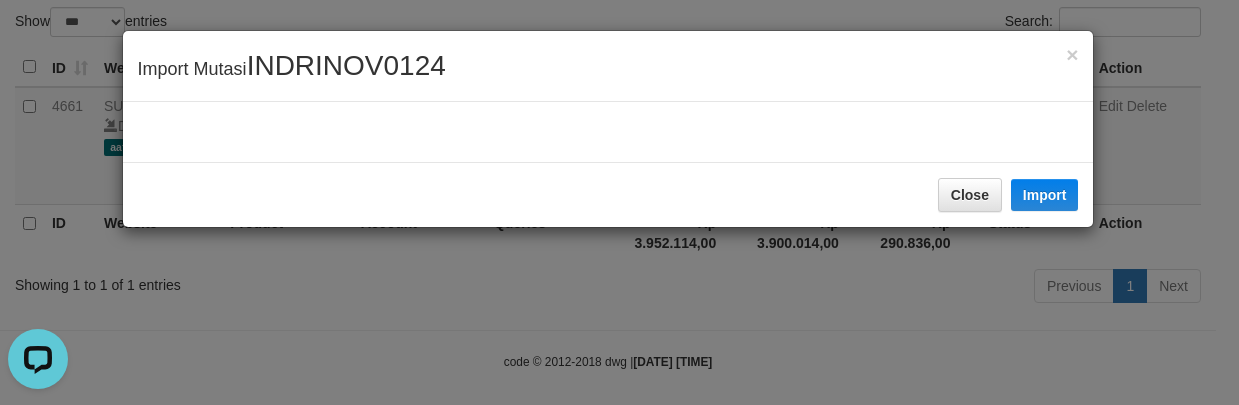 scroll, scrollTop: 0, scrollLeft: 0, axis: both 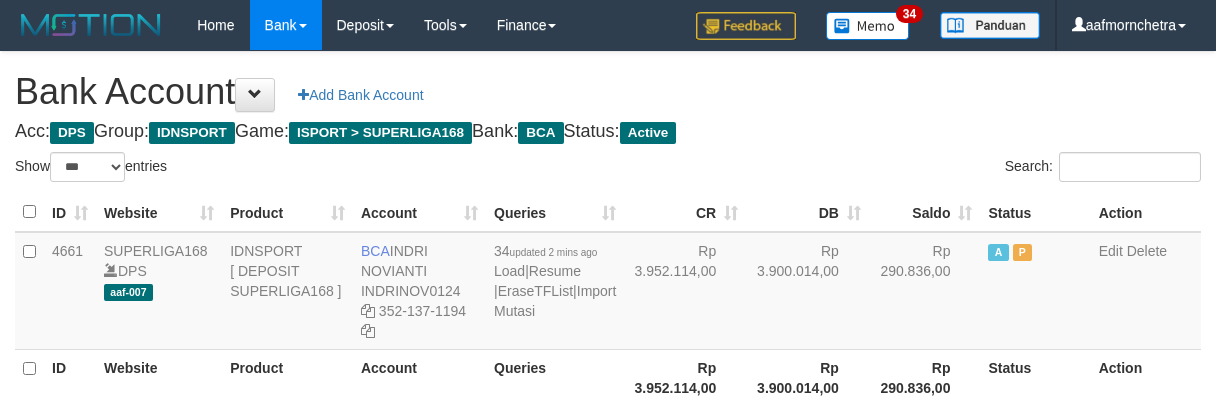 select on "***" 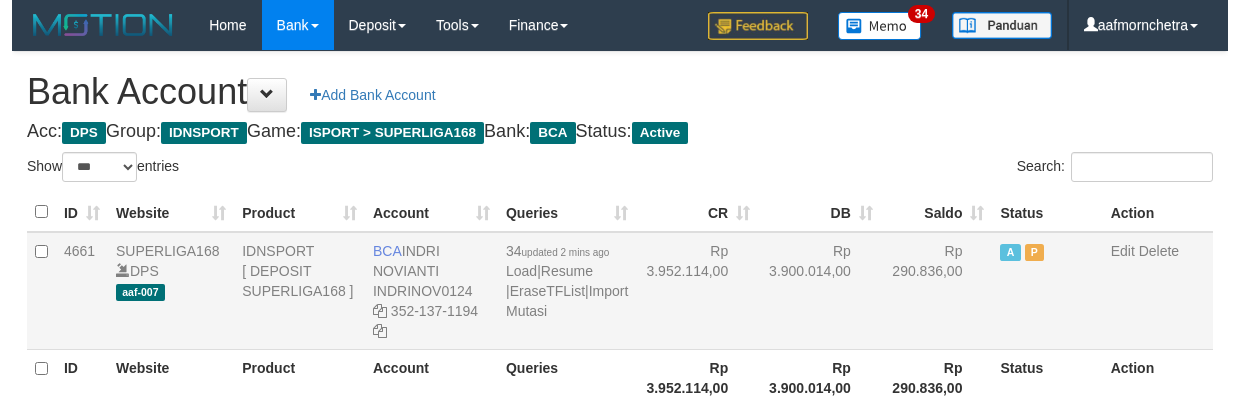 scroll, scrollTop: 145, scrollLeft: 0, axis: vertical 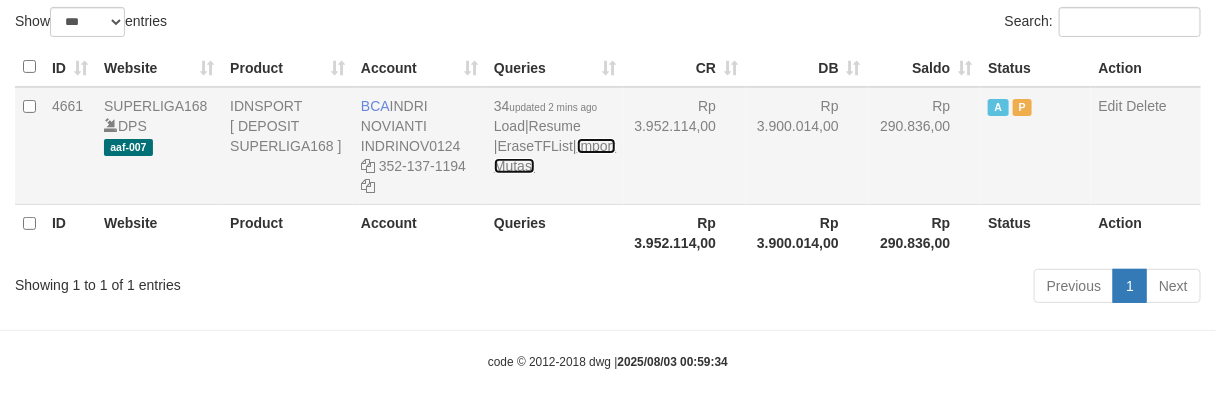 click on "Import Mutasi" at bounding box center [555, 156] 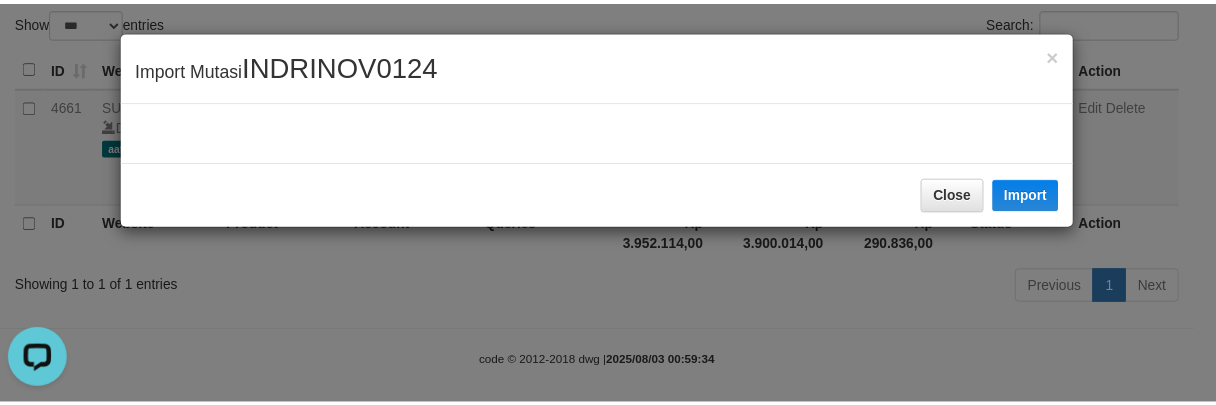 scroll, scrollTop: 0, scrollLeft: 0, axis: both 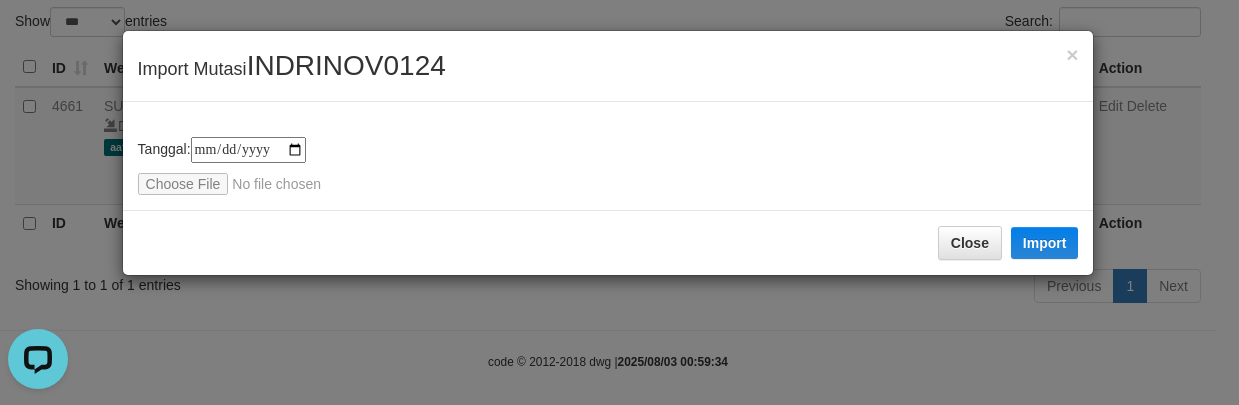 type on "**********" 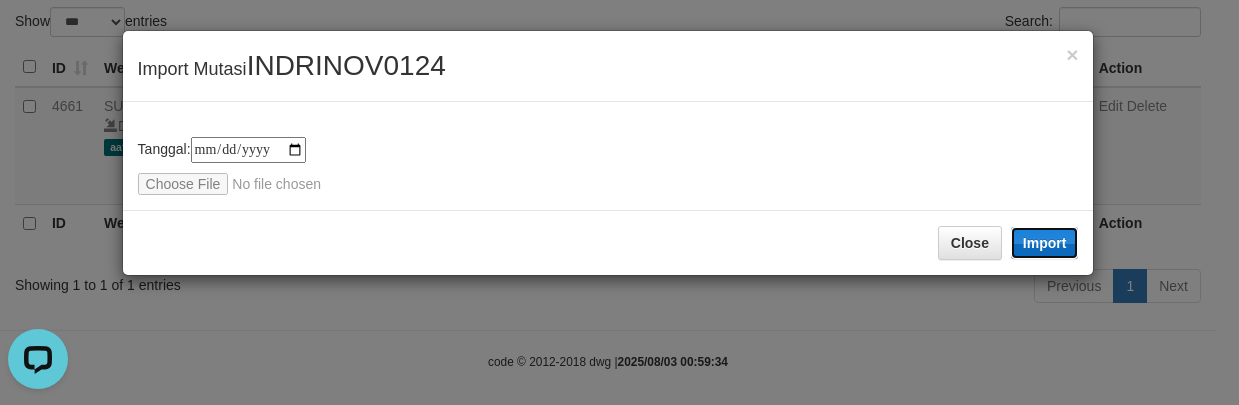 click on "Import" at bounding box center (1045, 243) 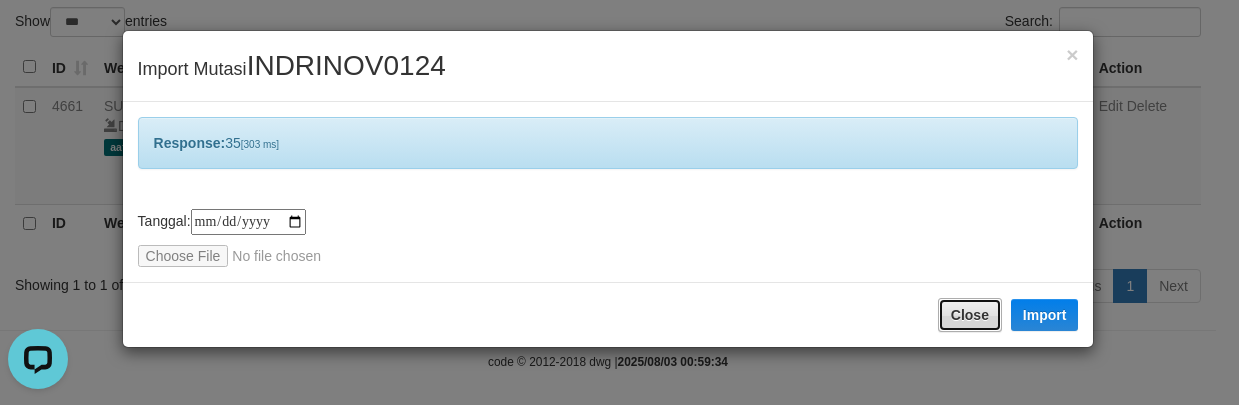 click on "Close" at bounding box center (970, 315) 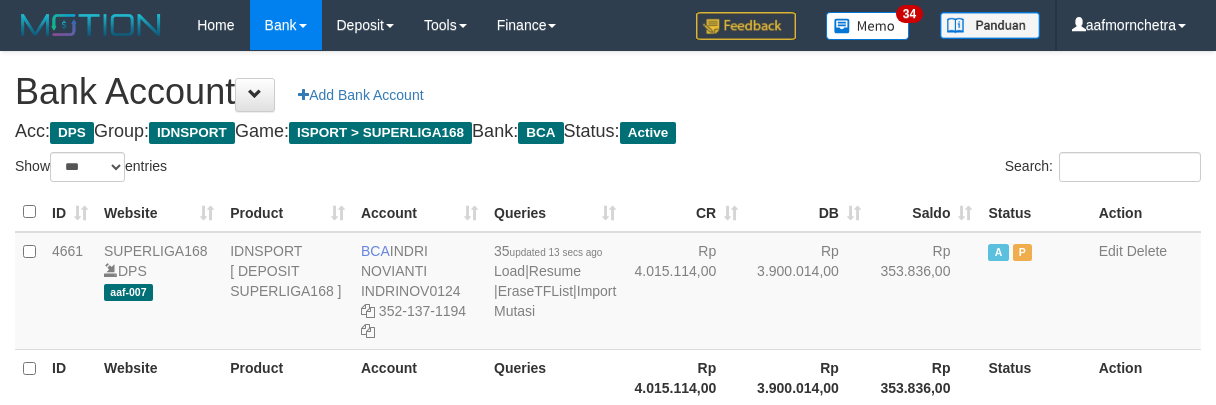 select on "***" 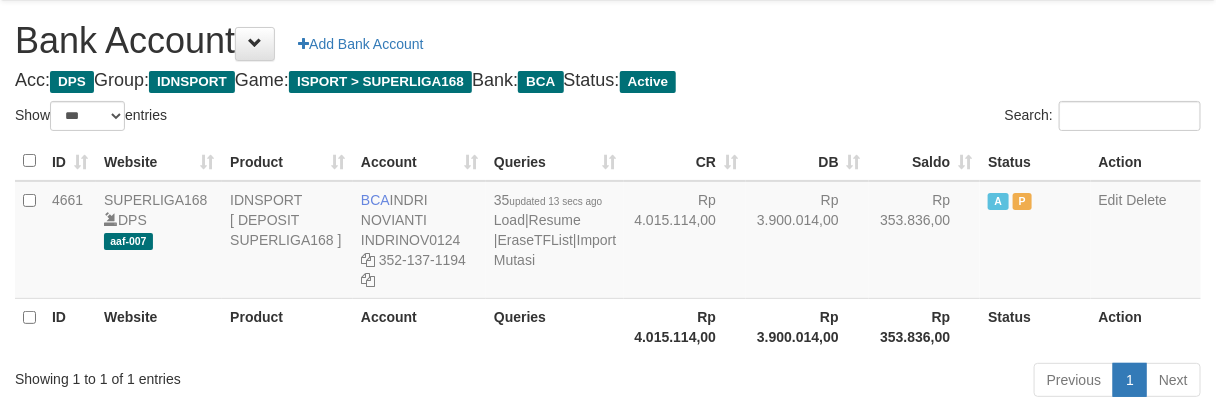 scroll, scrollTop: 0, scrollLeft: 0, axis: both 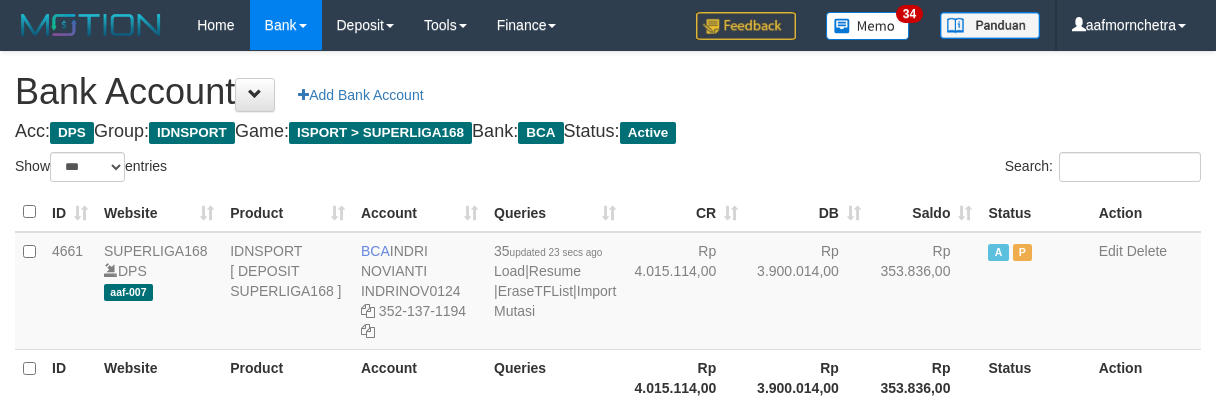 select on "***" 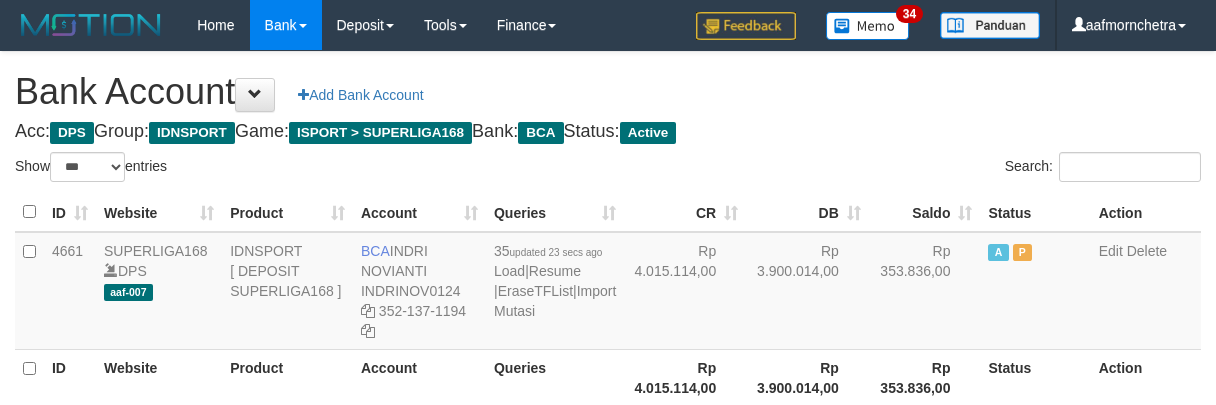 scroll, scrollTop: 0, scrollLeft: 0, axis: both 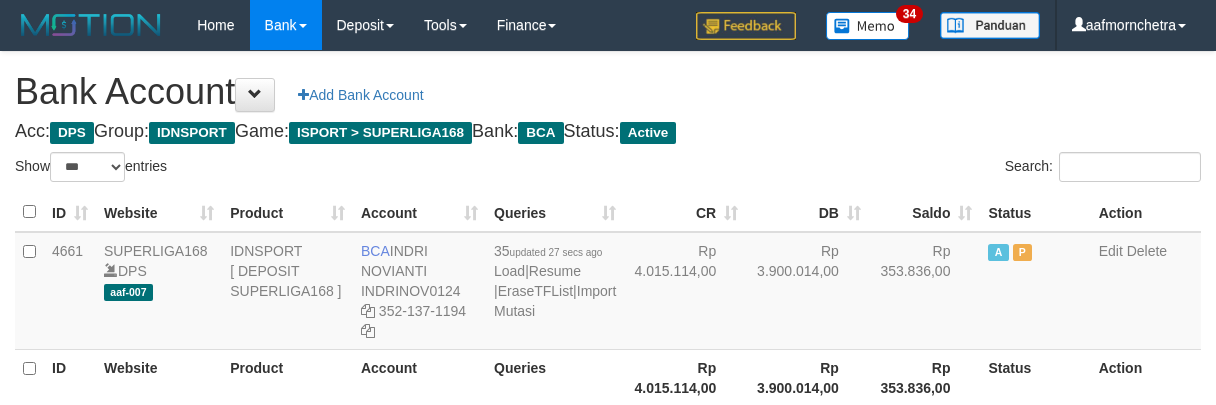 select on "***" 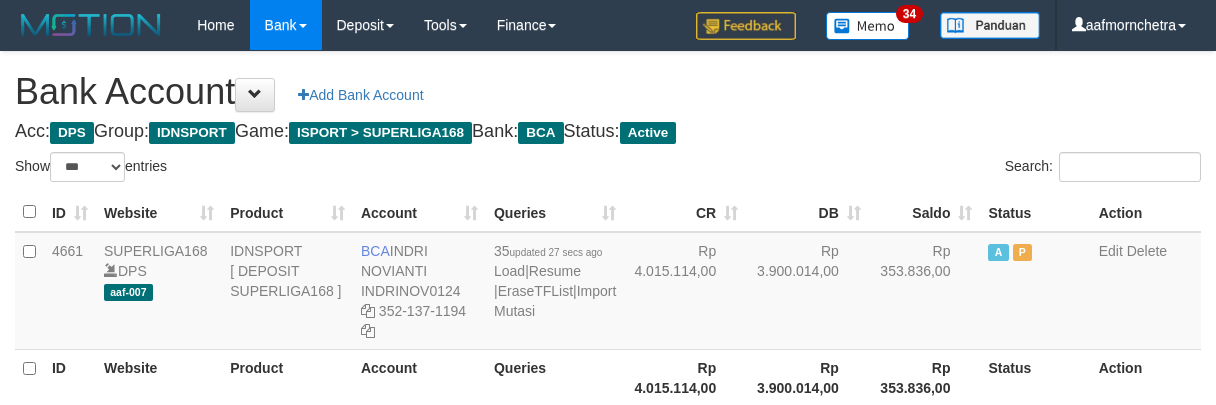 scroll, scrollTop: 0, scrollLeft: 0, axis: both 